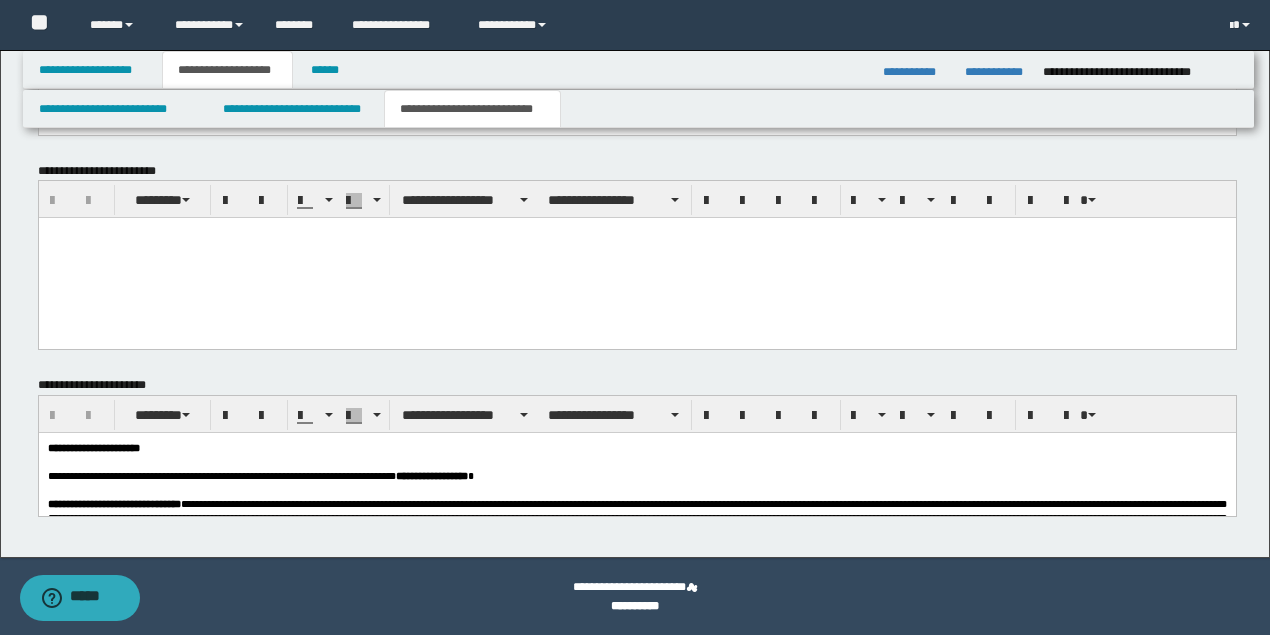 scroll, scrollTop: 1463, scrollLeft: 0, axis: vertical 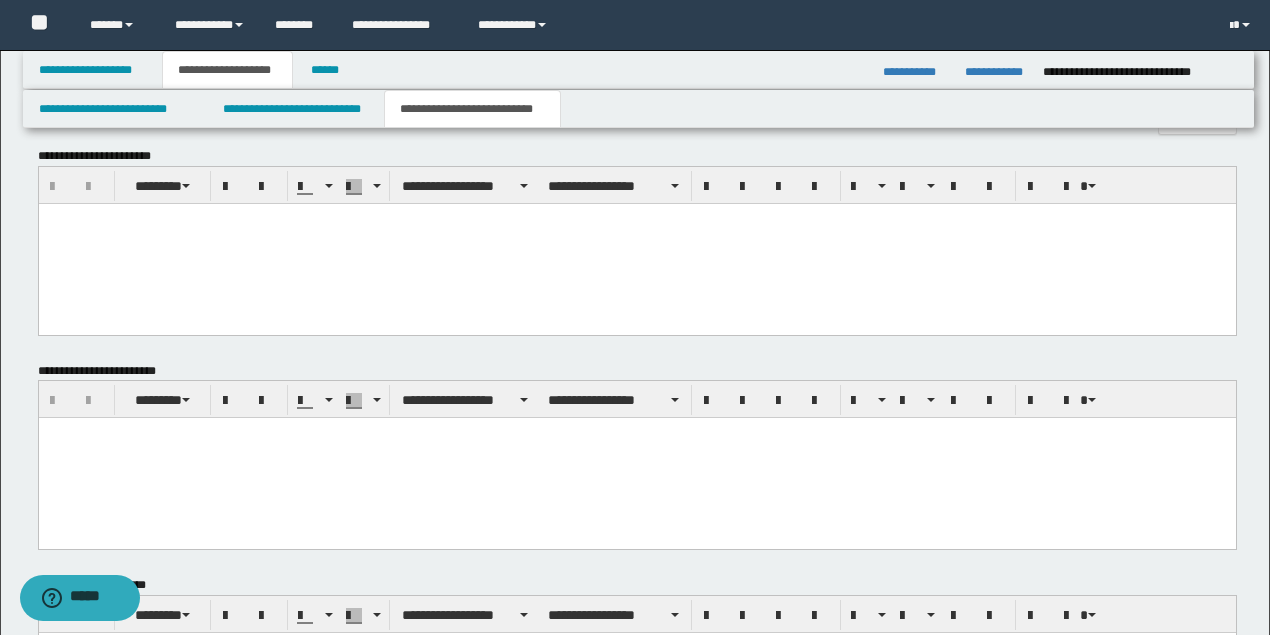click at bounding box center (636, 244) 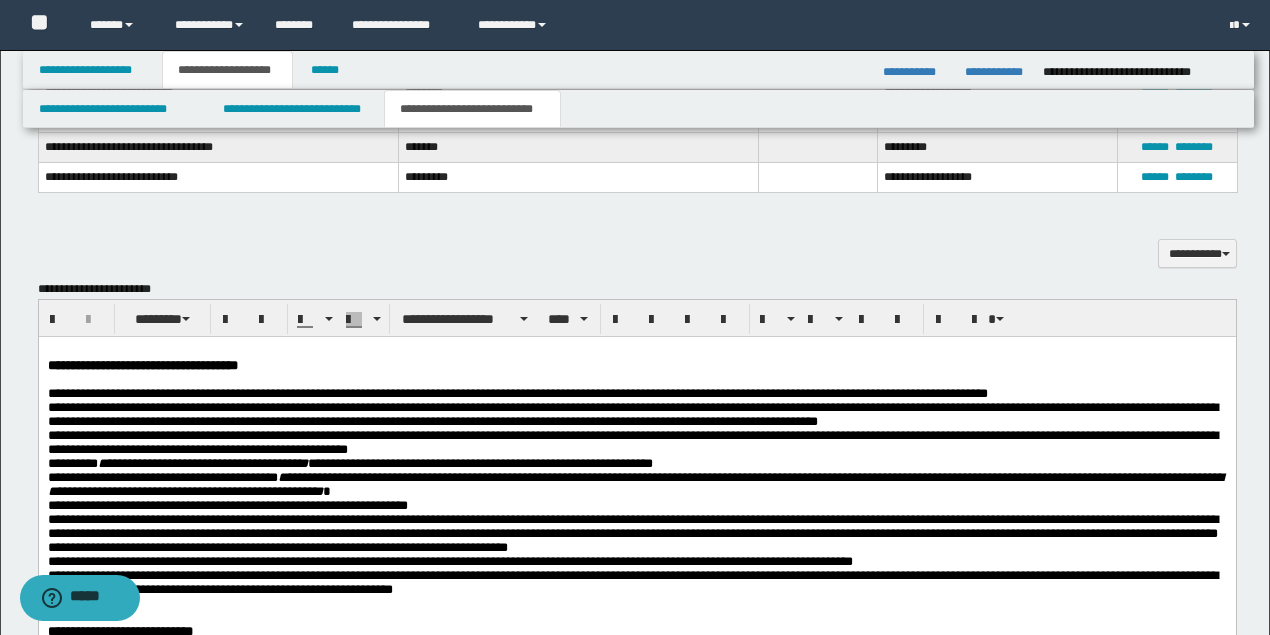 scroll, scrollTop: 1063, scrollLeft: 0, axis: vertical 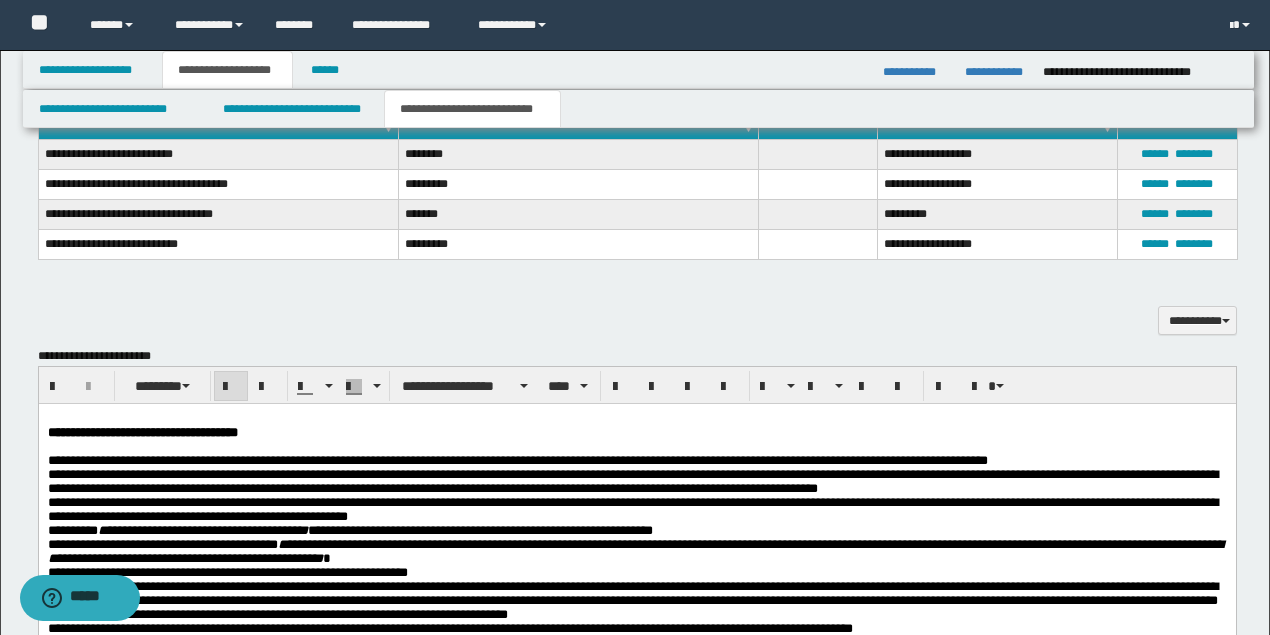 click on "[ADDRESS]" at bounding box center (636, 966) 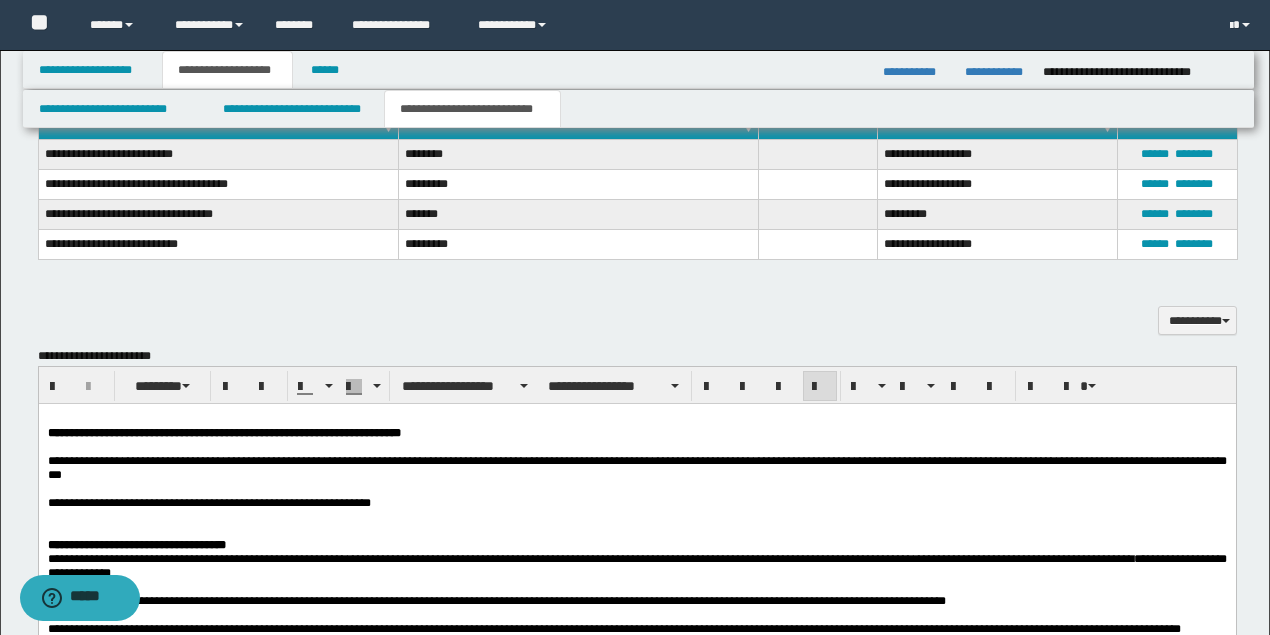 scroll, scrollTop: 1130, scrollLeft: 0, axis: vertical 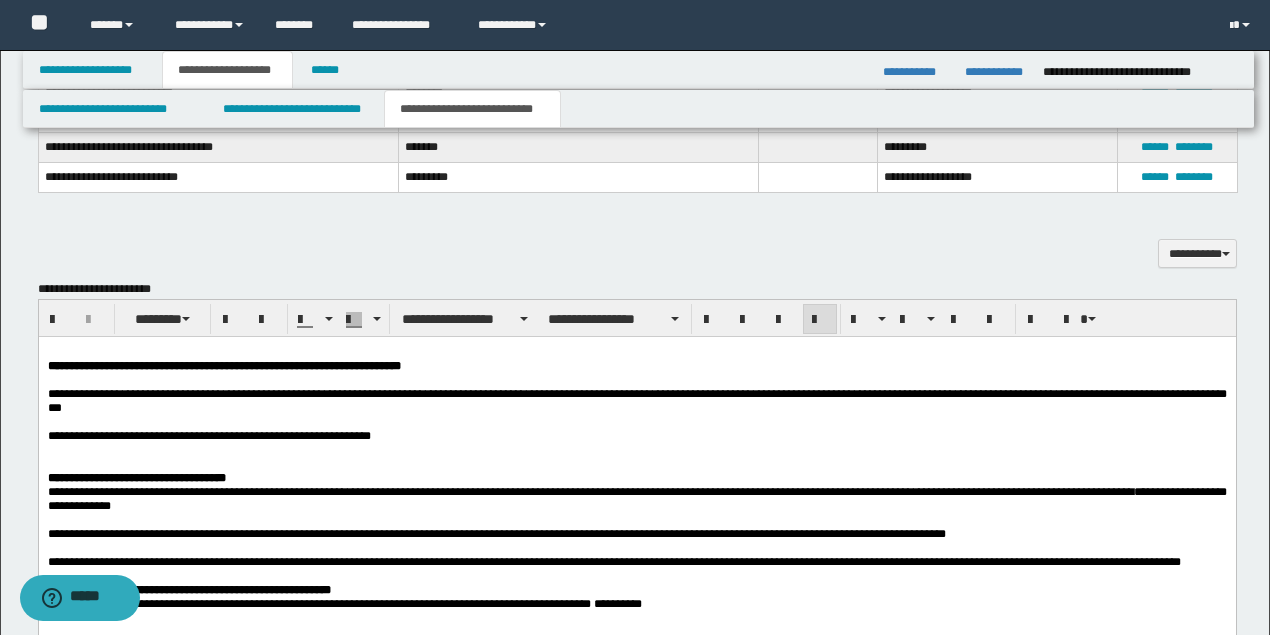 click on "**********" at bounding box center (136, 436) 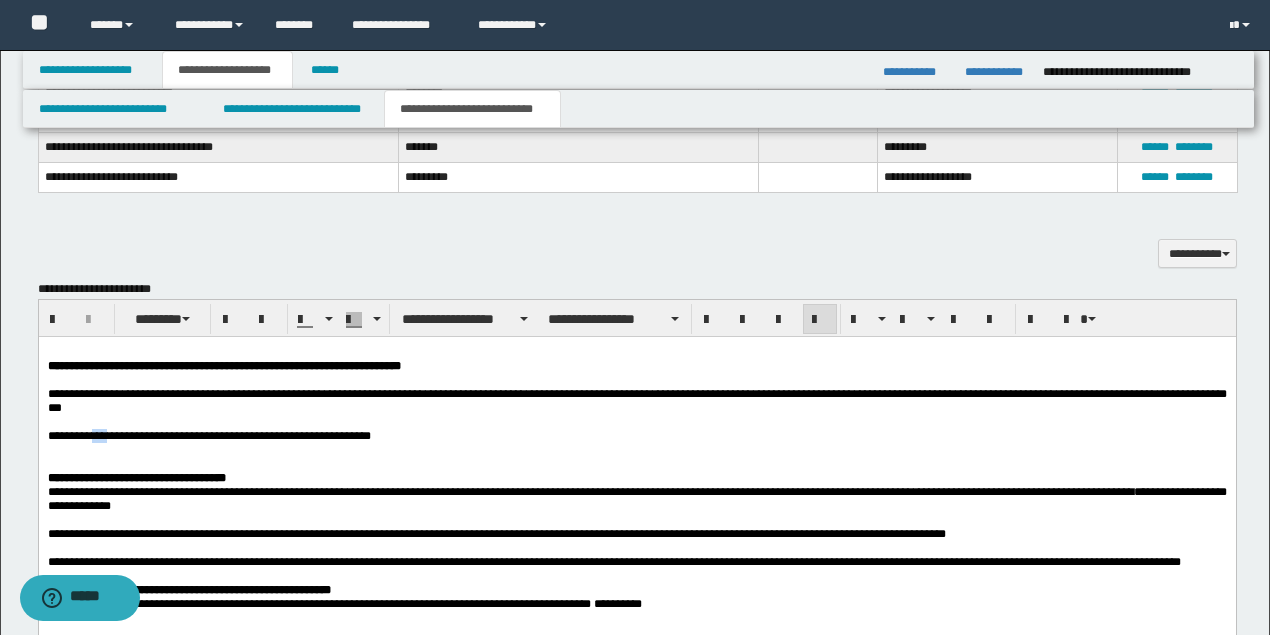 click on "**********" at bounding box center [136, 436] 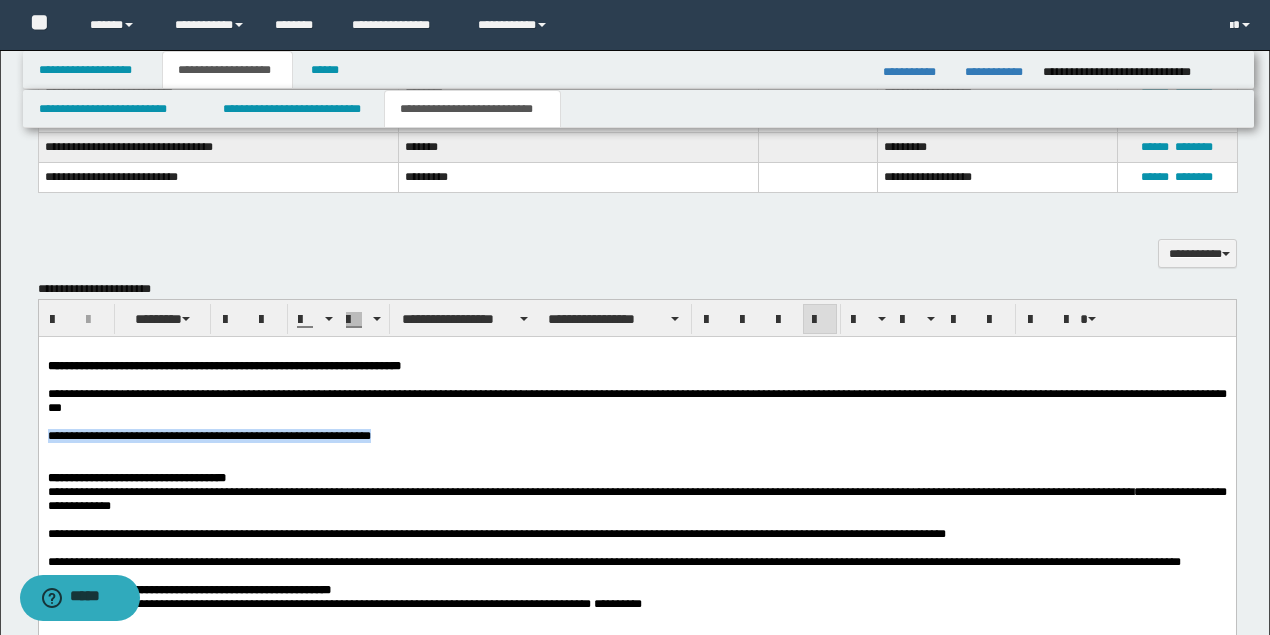 click on "**********" at bounding box center (136, 436) 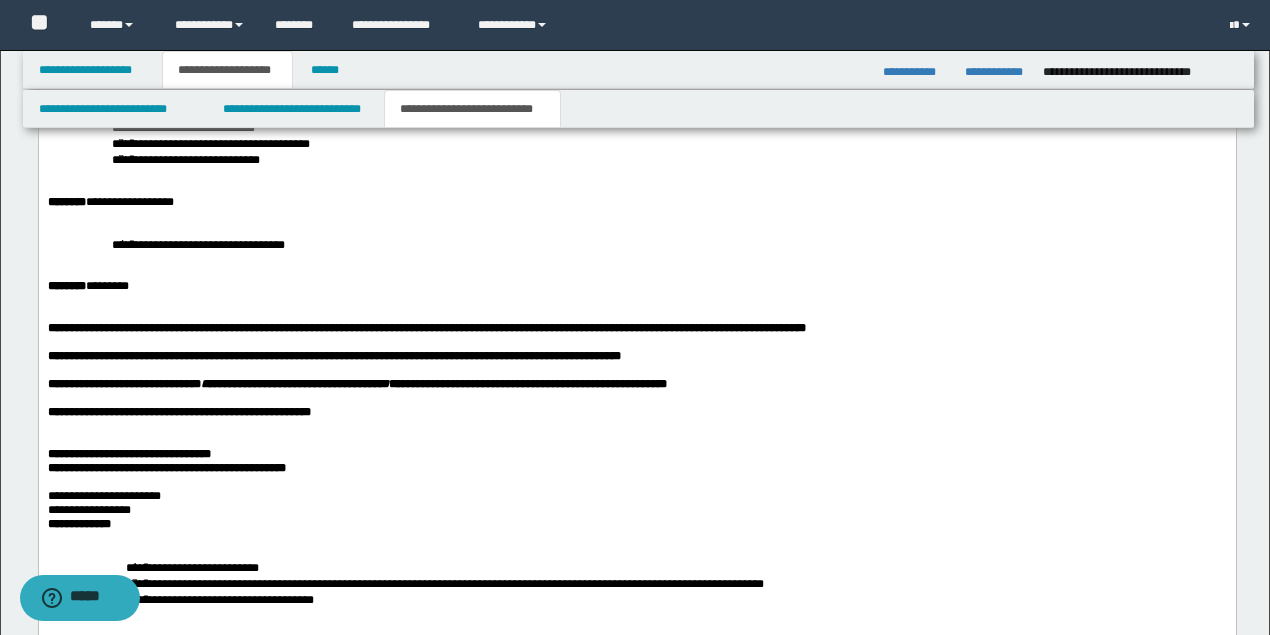scroll, scrollTop: 1796, scrollLeft: 0, axis: vertical 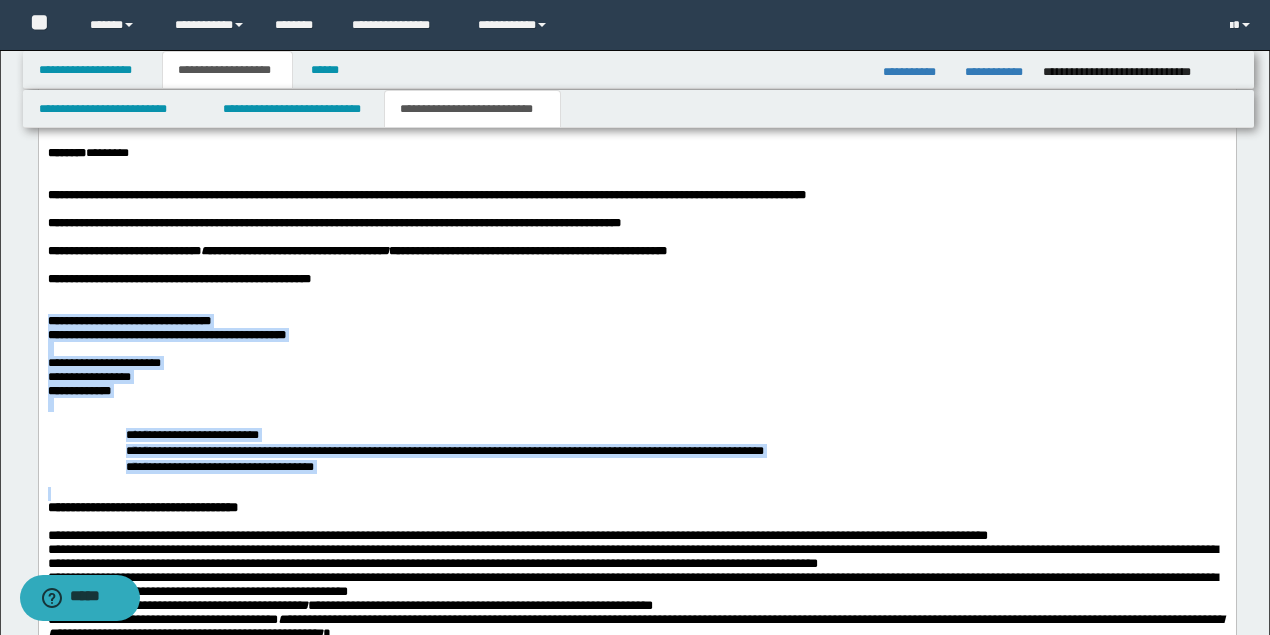 drag, startPoint x: 87, startPoint y: 339, endPoint x: 406, endPoint y: 515, distance: 364.3309 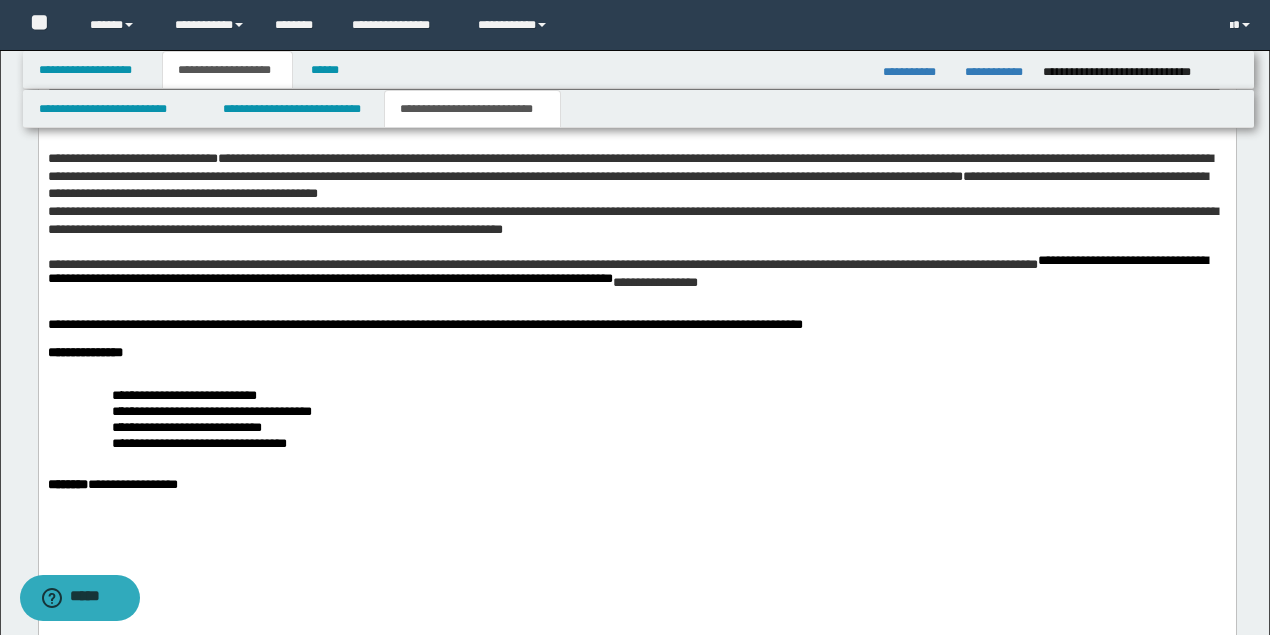 scroll, scrollTop: 2463, scrollLeft: 0, axis: vertical 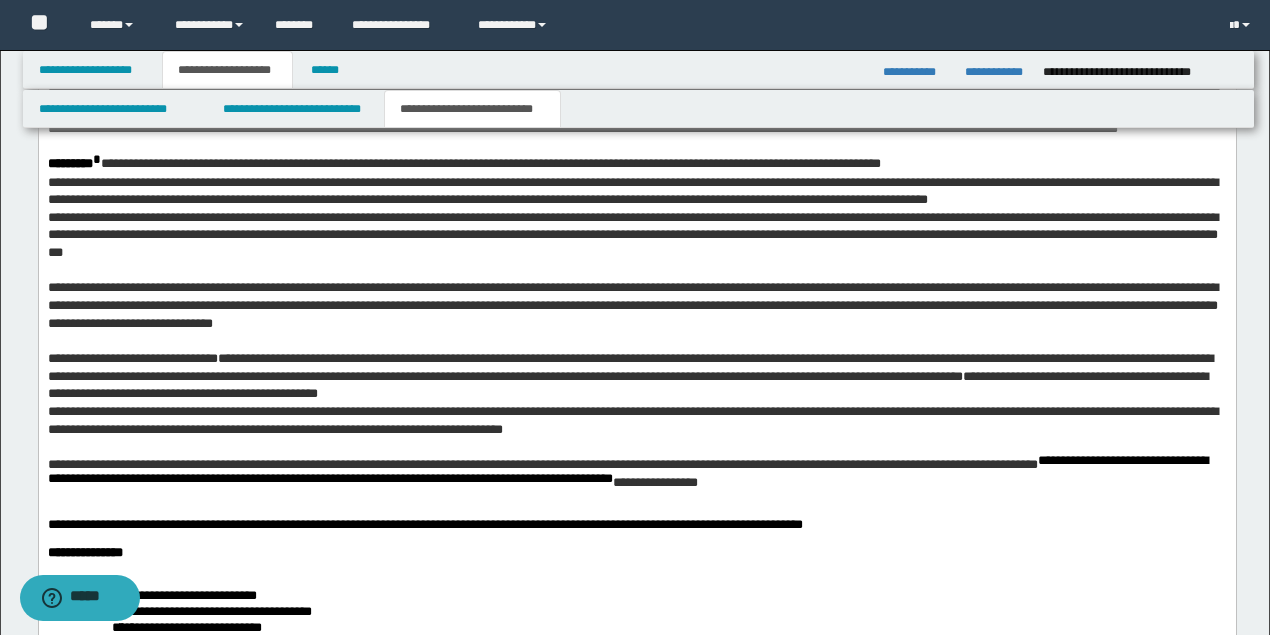 click on "**********" at bounding box center (632, 192) 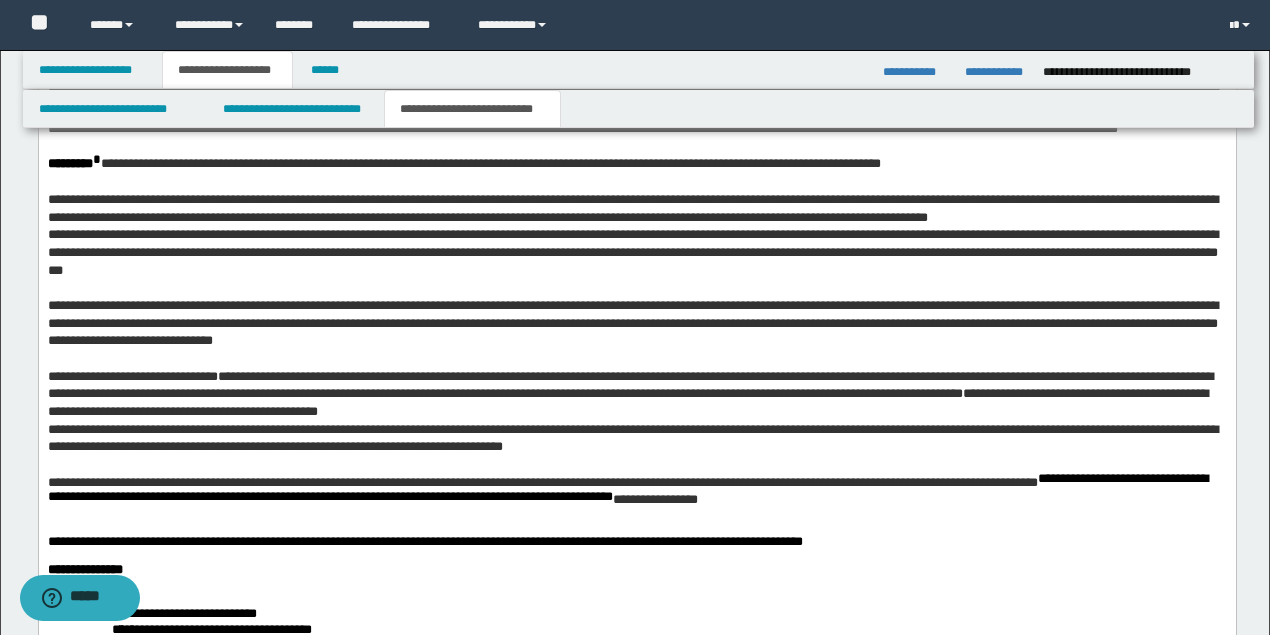 click on "**********" at bounding box center [632, 253] 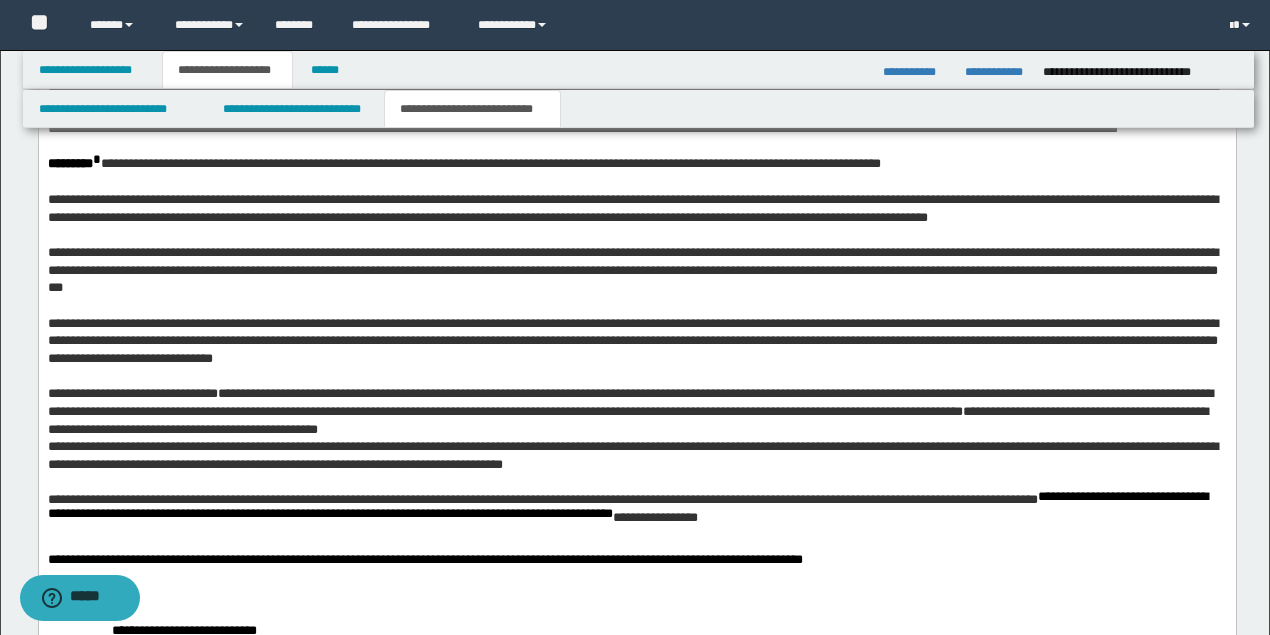 drag, startPoint x: 400, startPoint y: 425, endPoint x: 283, endPoint y: 266, distance: 197.4082 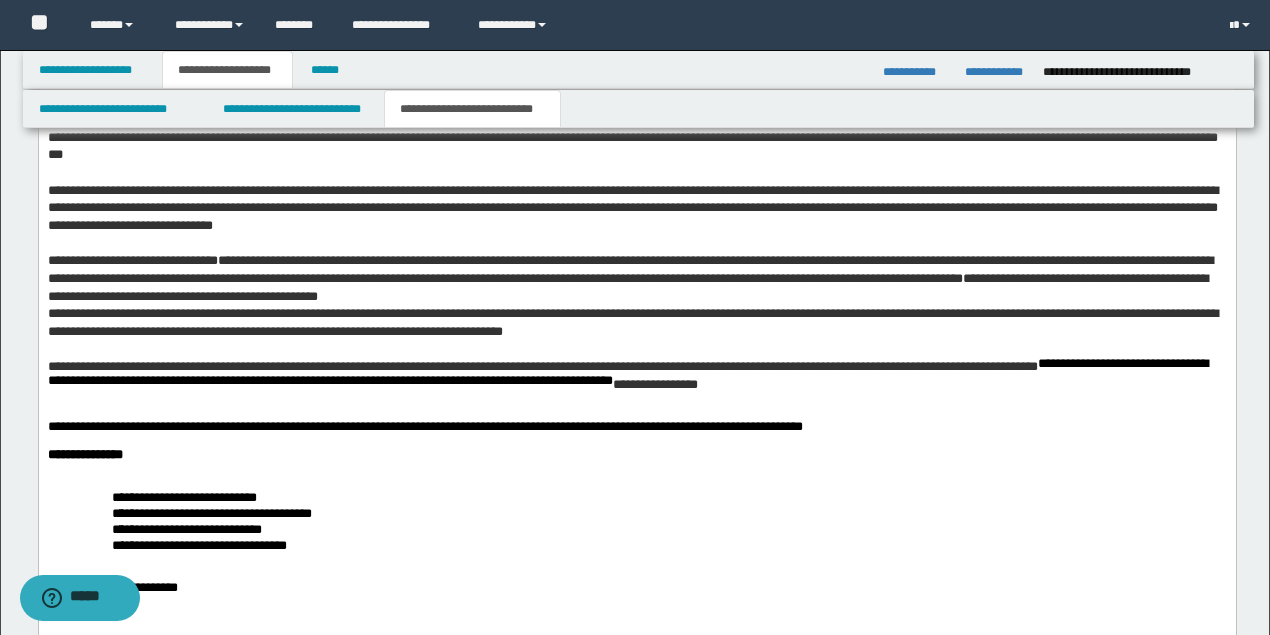 click on "**********" at bounding box center (632, 209) 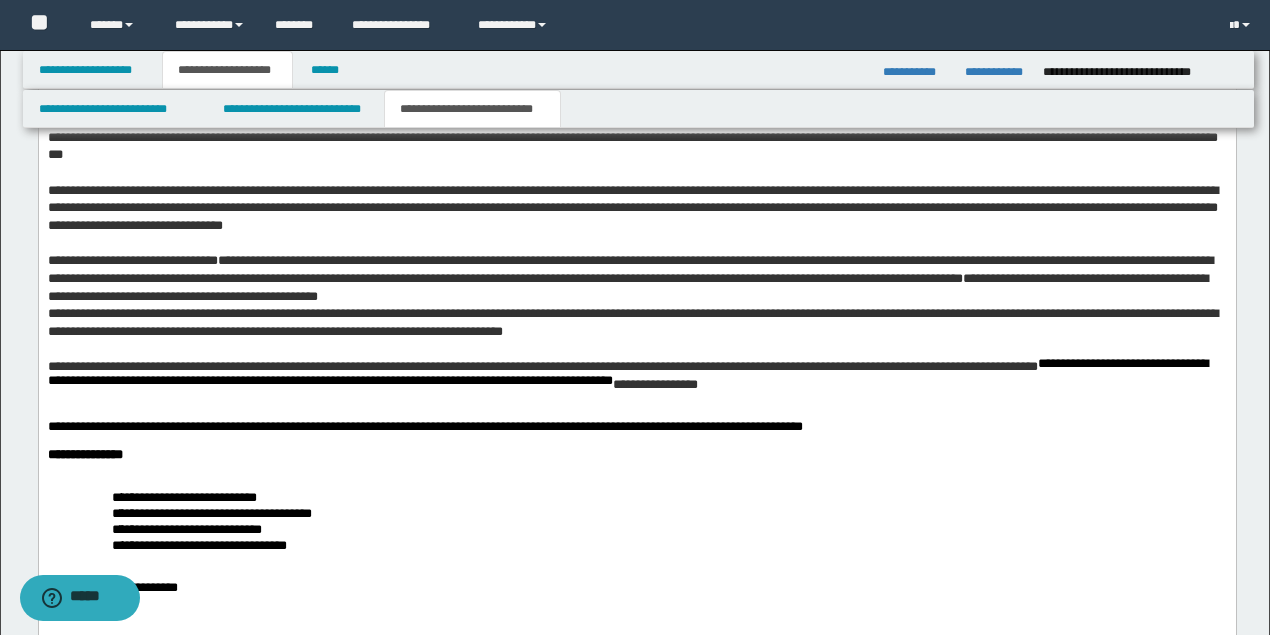 click on "**********" at bounding box center (132, 261) 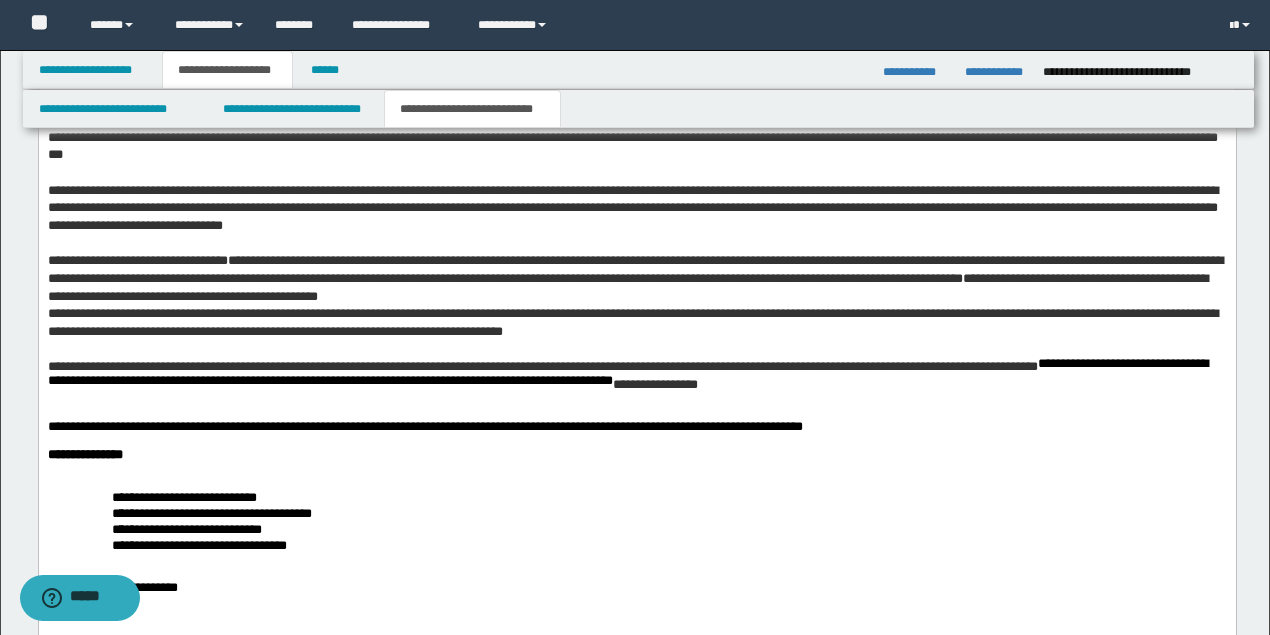 click on "**********" at bounding box center [632, 323] 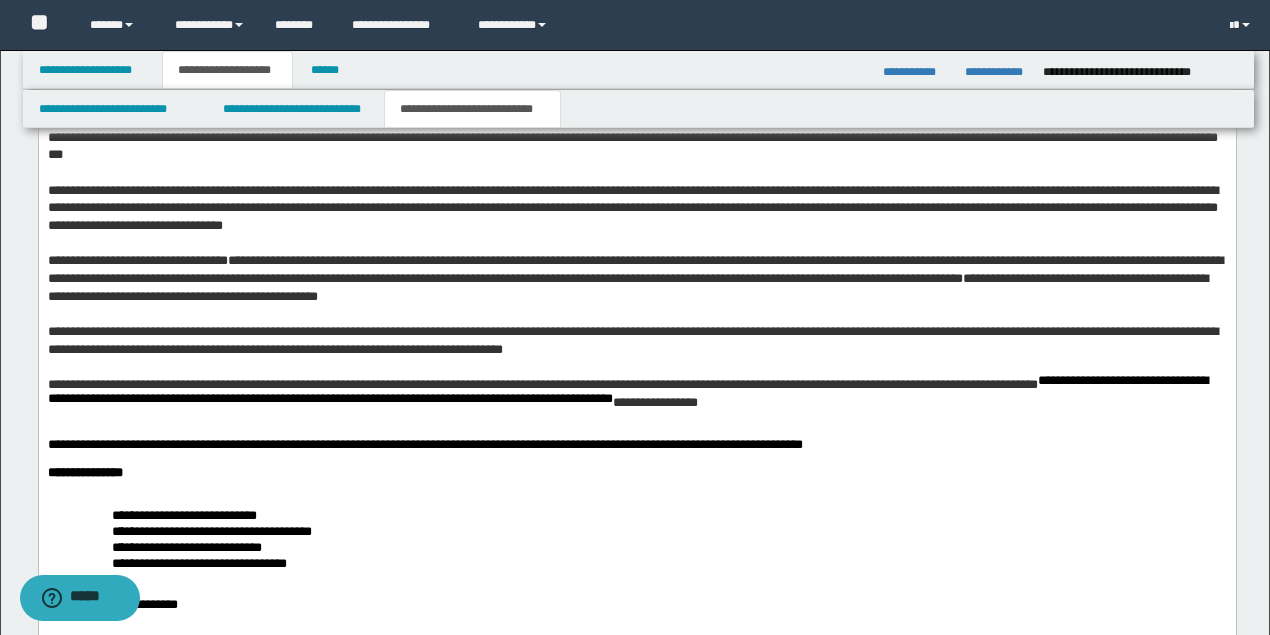 scroll, scrollTop: 2730, scrollLeft: 0, axis: vertical 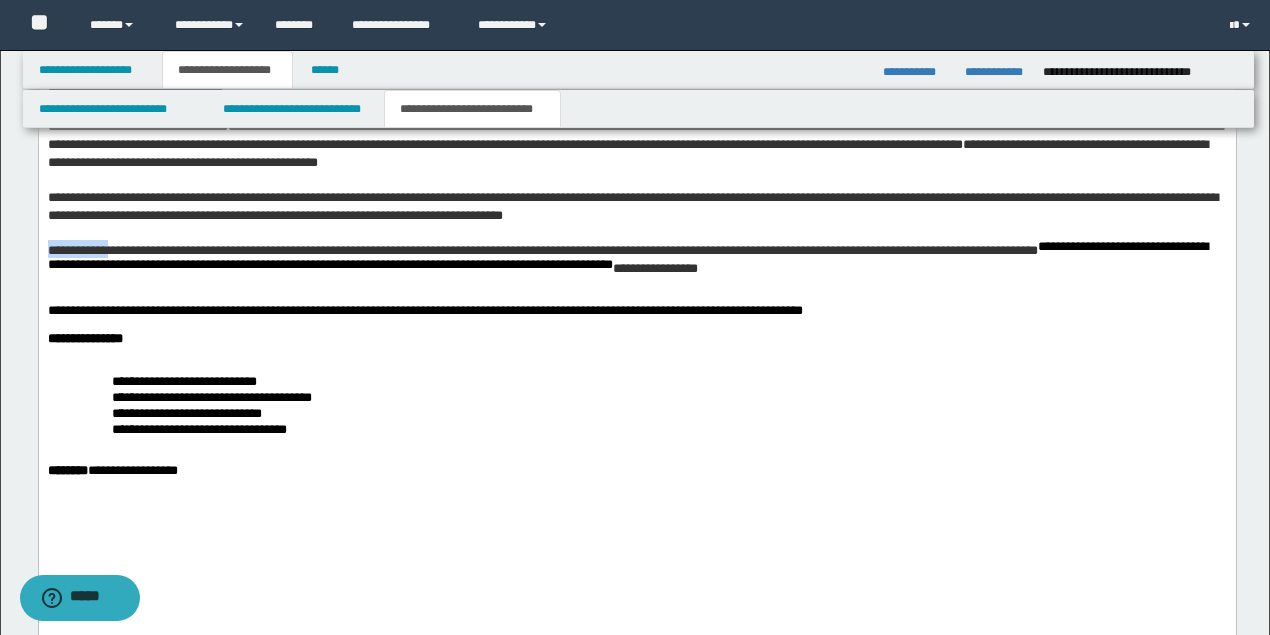 drag, startPoint x: 114, startPoint y: 359, endPoint x: 39, endPoint y: 363, distance: 75.10659 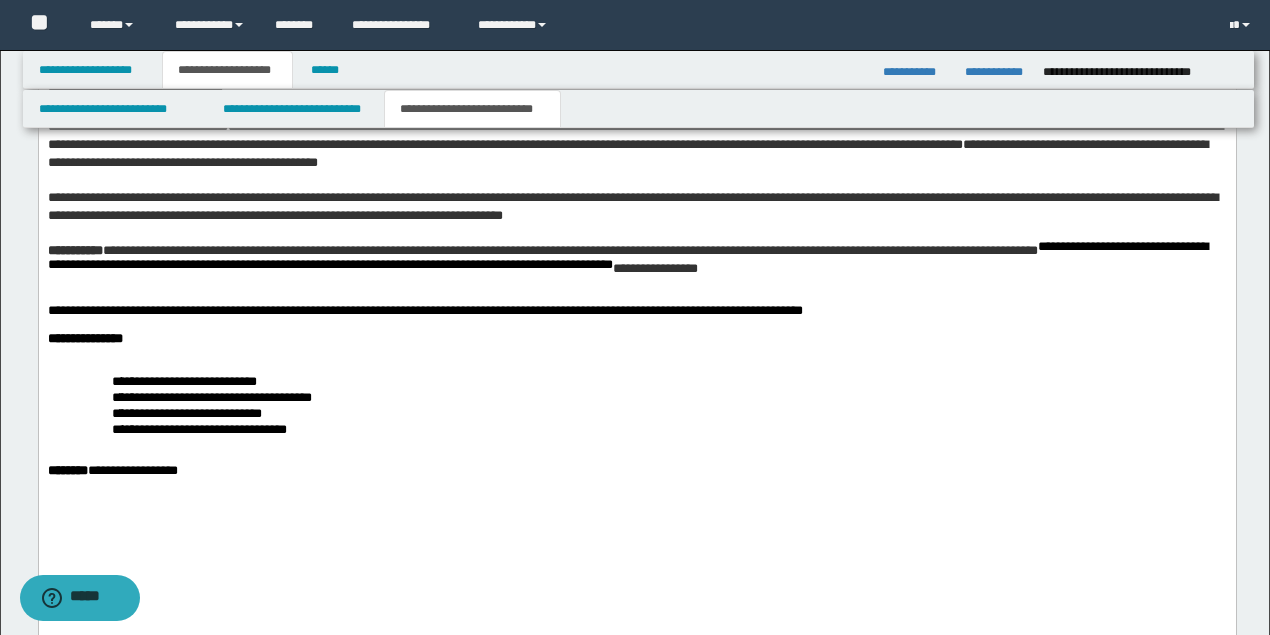 scroll, scrollTop: 2596, scrollLeft: 0, axis: vertical 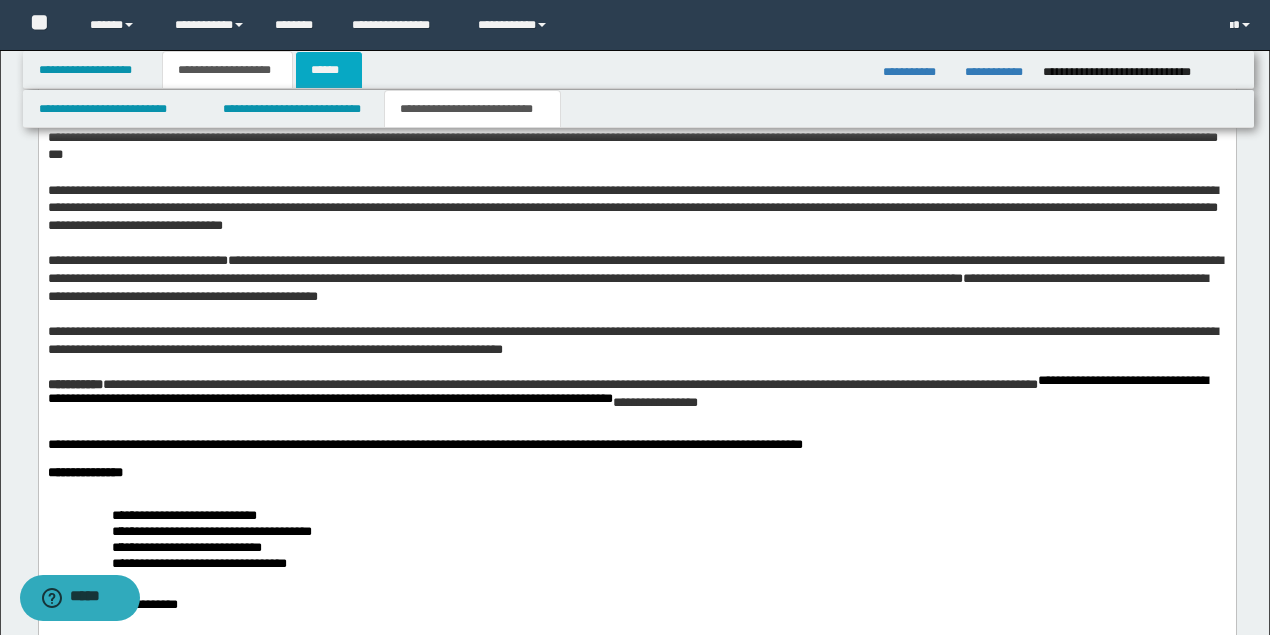 drag, startPoint x: 325, startPoint y: 76, endPoint x: 376, endPoint y: 110, distance: 61.294373 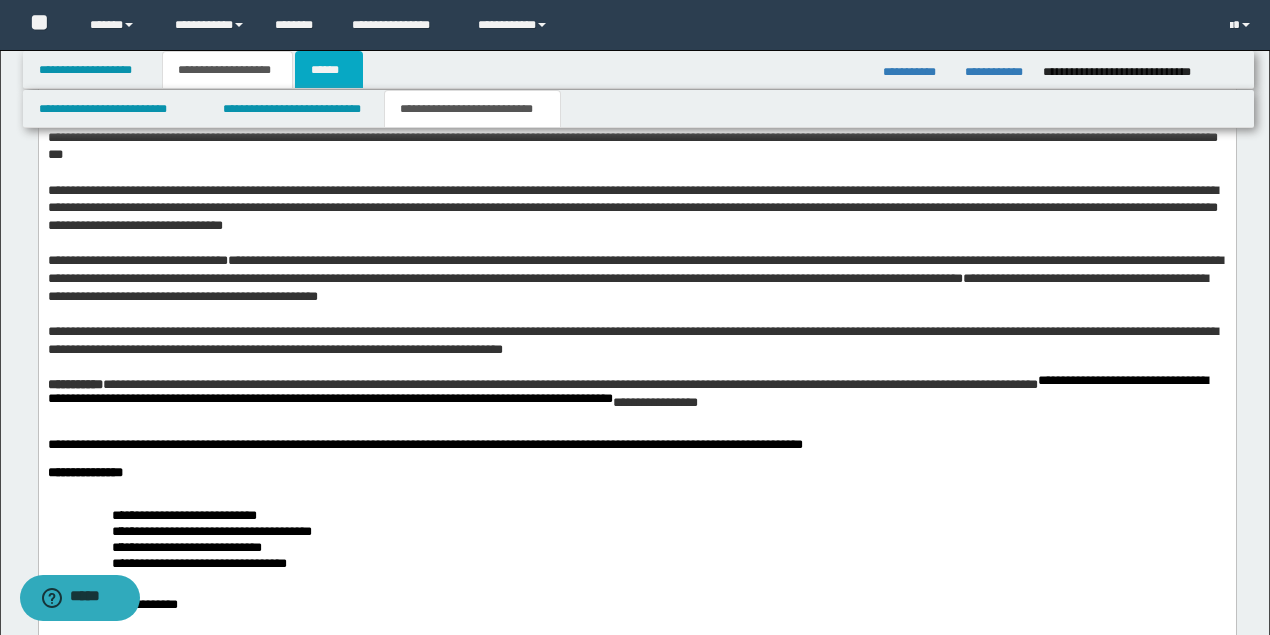 click on "******" at bounding box center (329, 70) 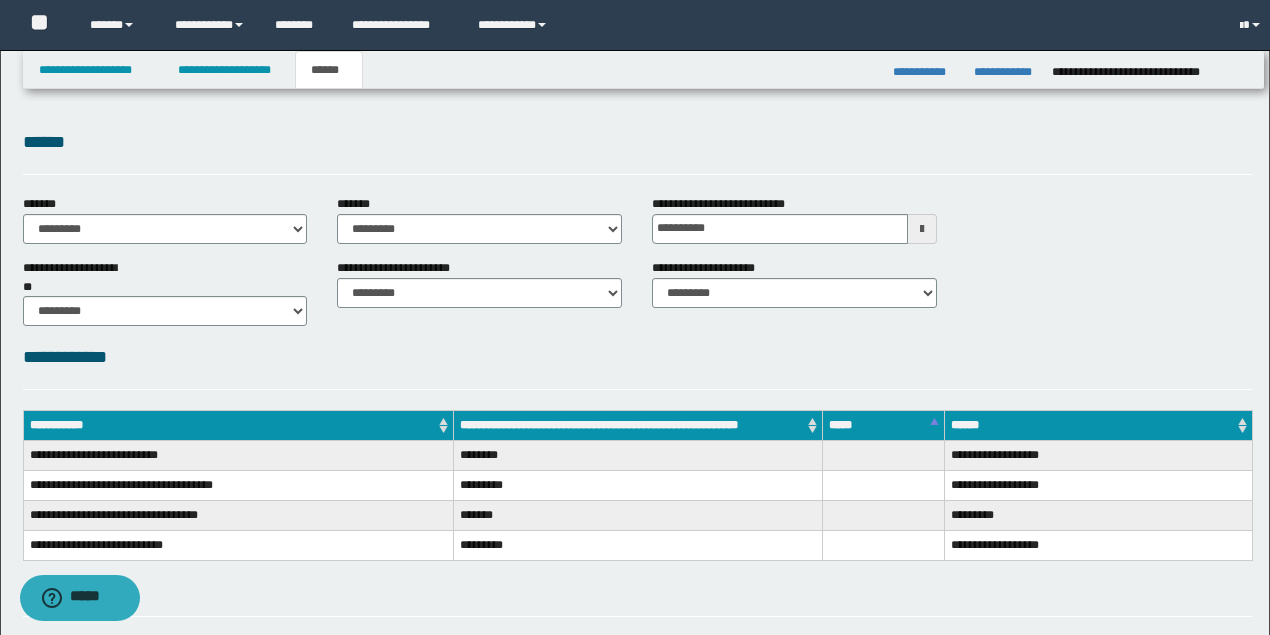scroll, scrollTop: 0, scrollLeft: 0, axis: both 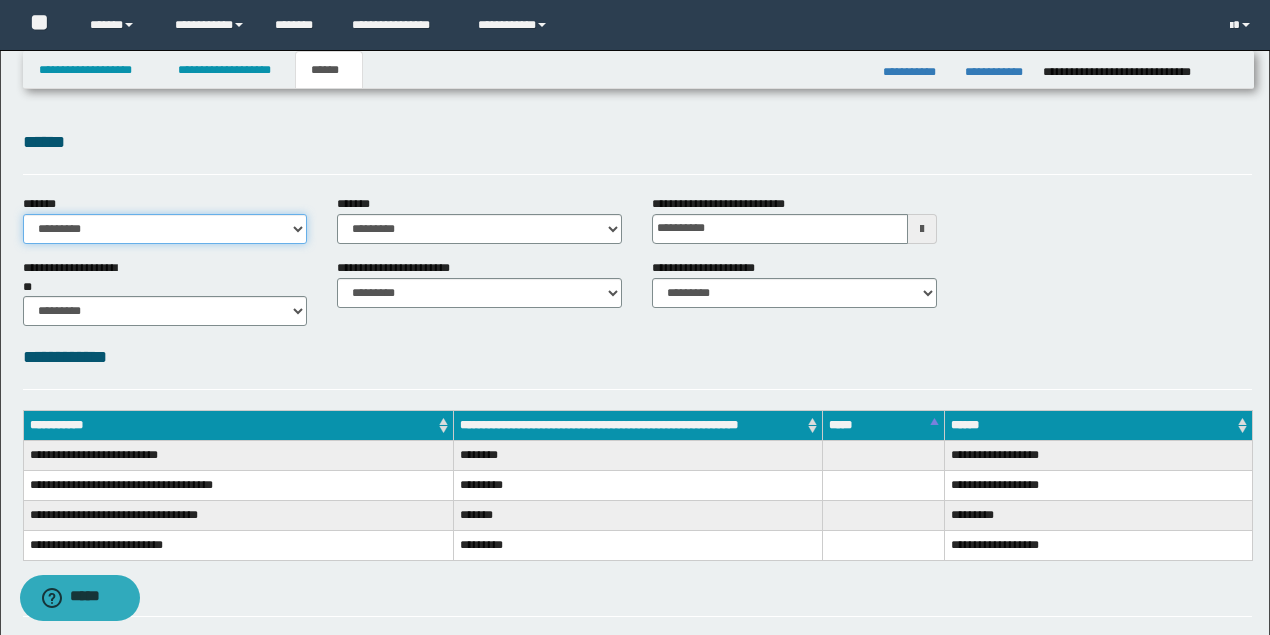 click on "**********" at bounding box center (165, 229) 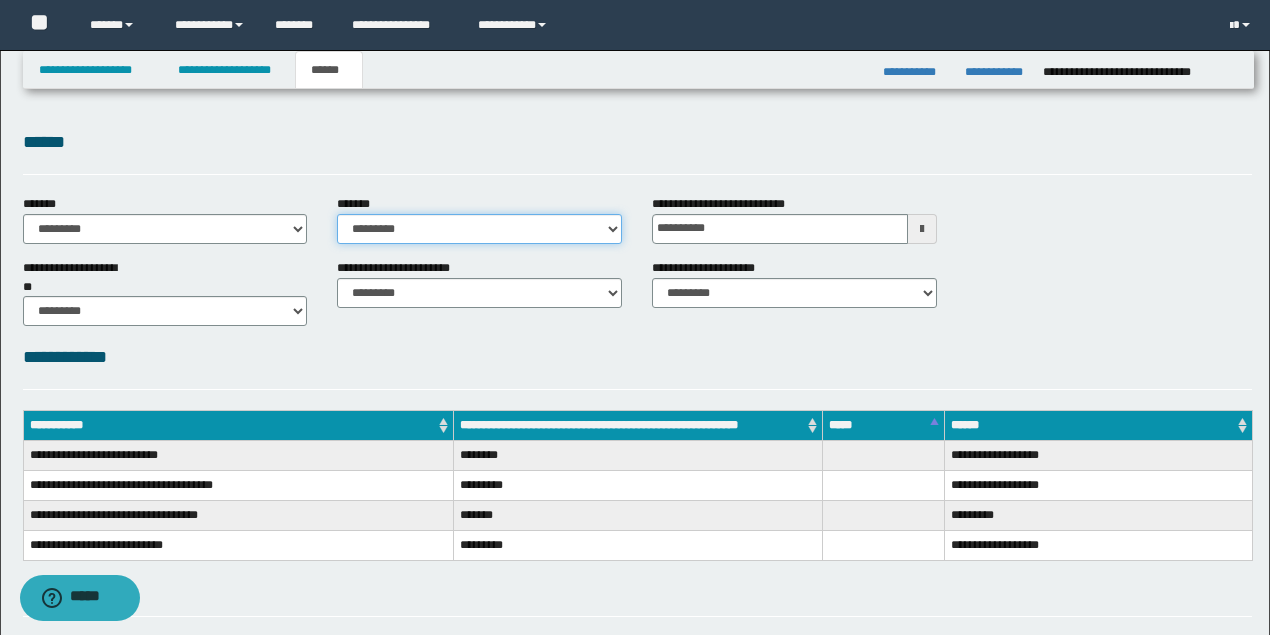click on "**********" at bounding box center (479, 229) 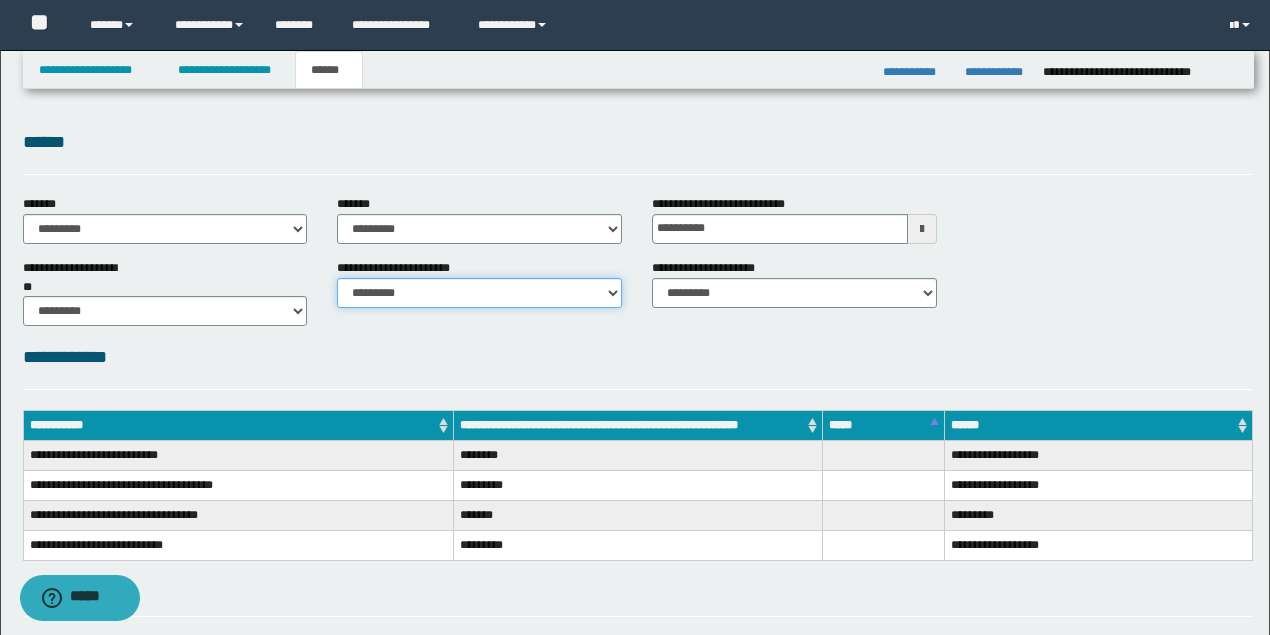 drag, startPoint x: 411, startPoint y: 287, endPoint x: 411, endPoint y: 304, distance: 17 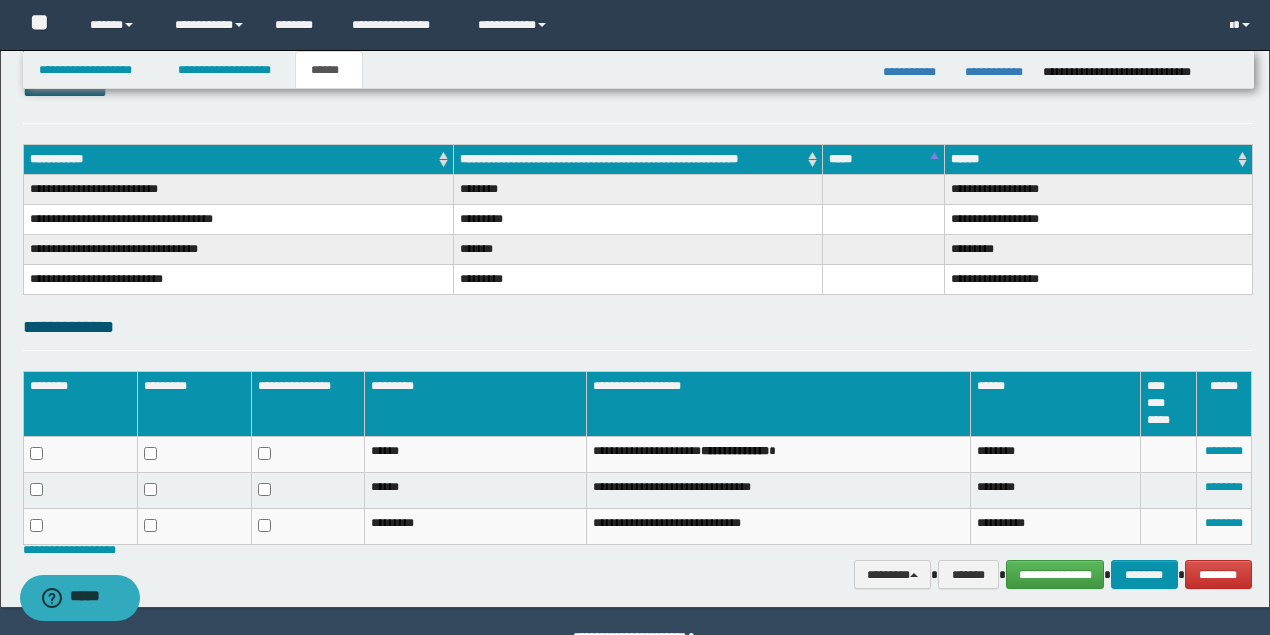 scroll, scrollTop: 316, scrollLeft: 0, axis: vertical 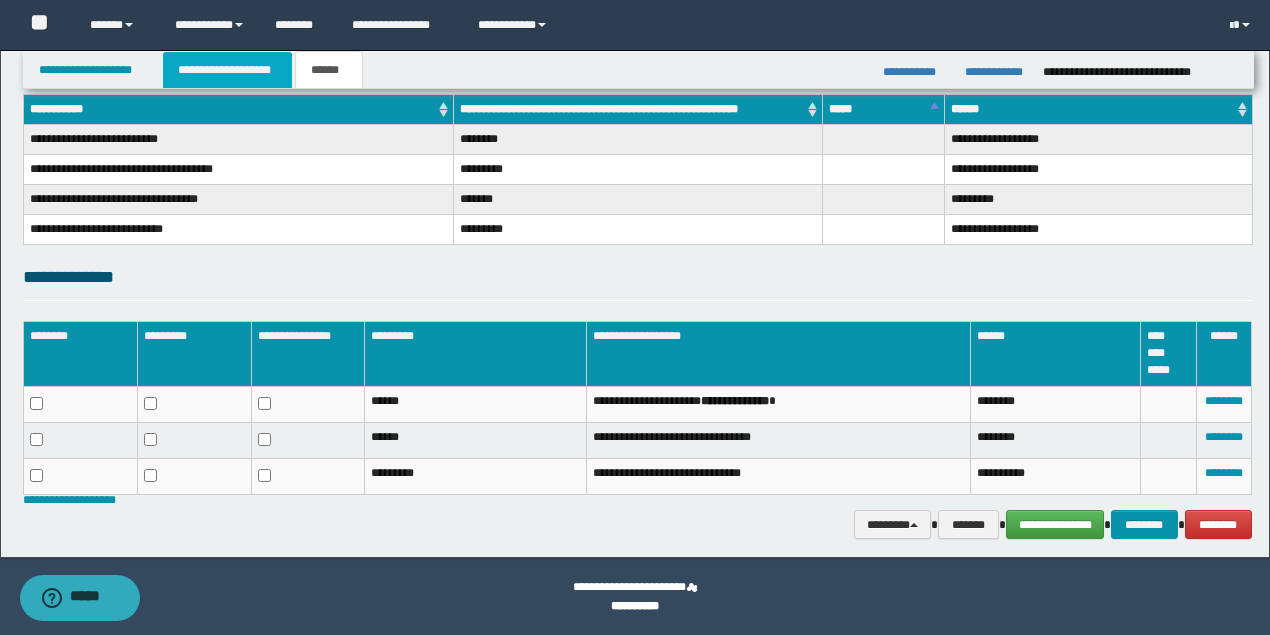 click on "**********" at bounding box center [227, 70] 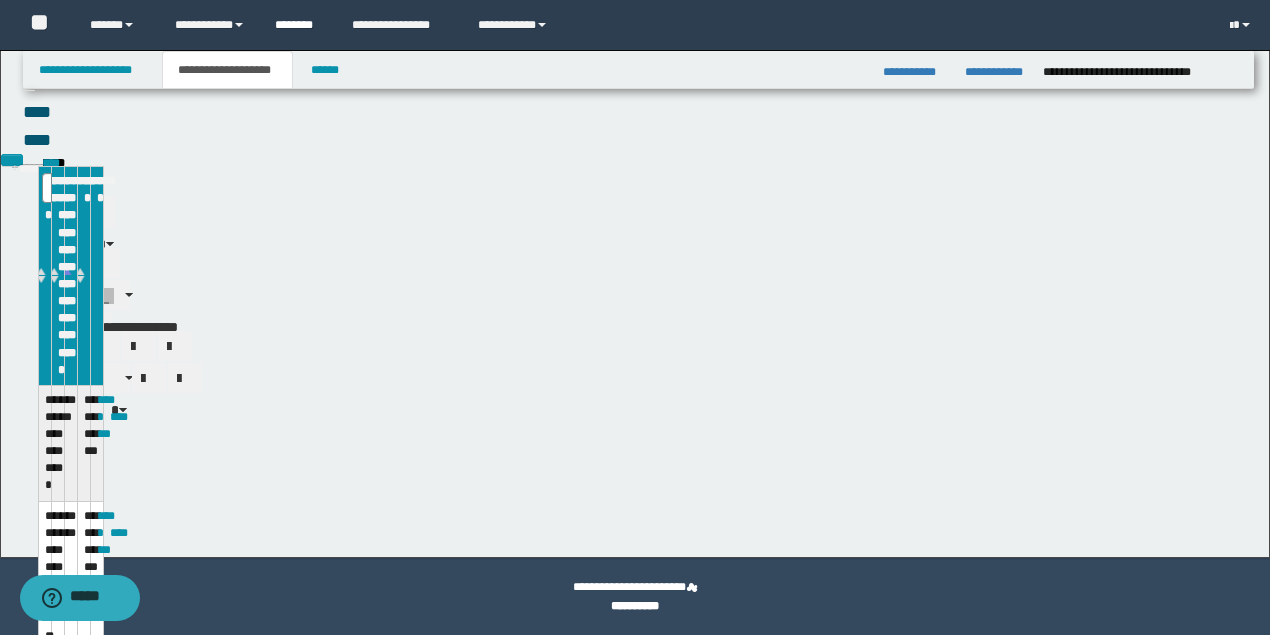 scroll, scrollTop: 346, scrollLeft: 0, axis: vertical 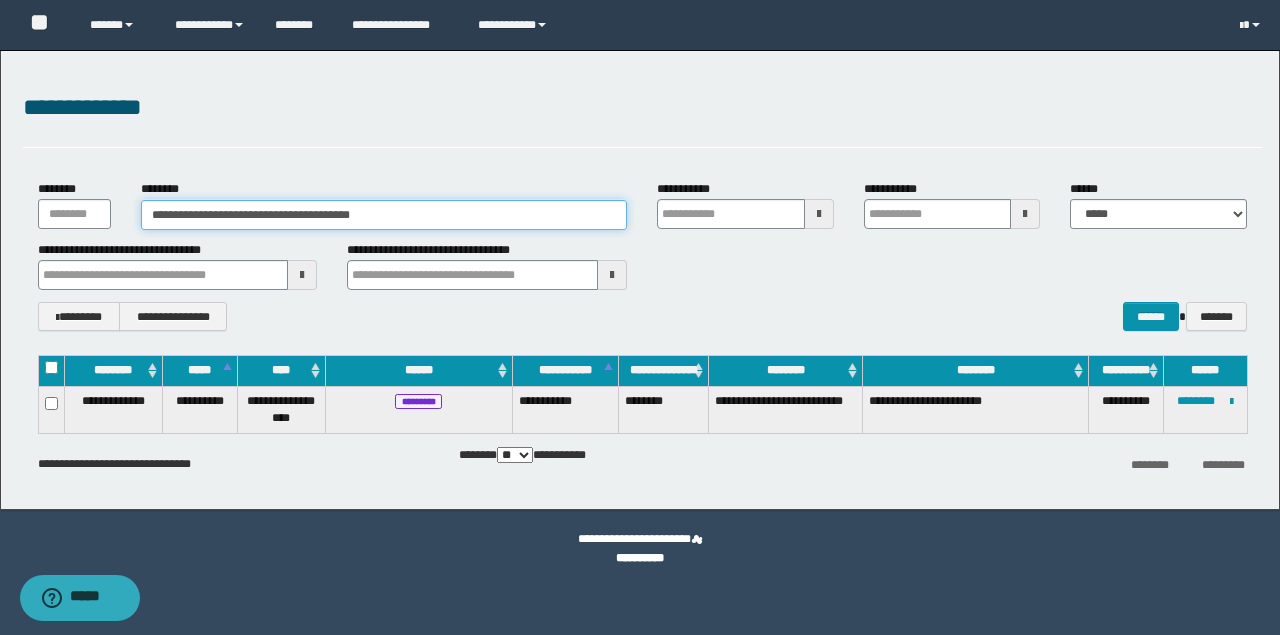 drag, startPoint x: 442, startPoint y: 216, endPoint x: 80, endPoint y: 197, distance: 362.4983 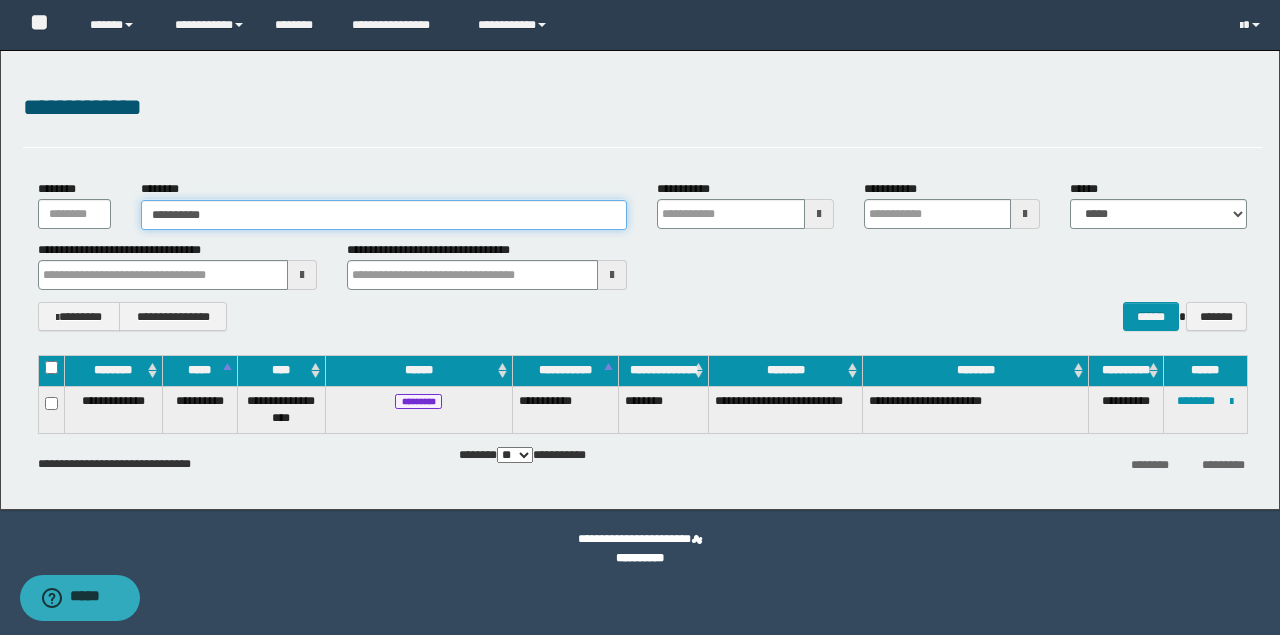 type on "**********" 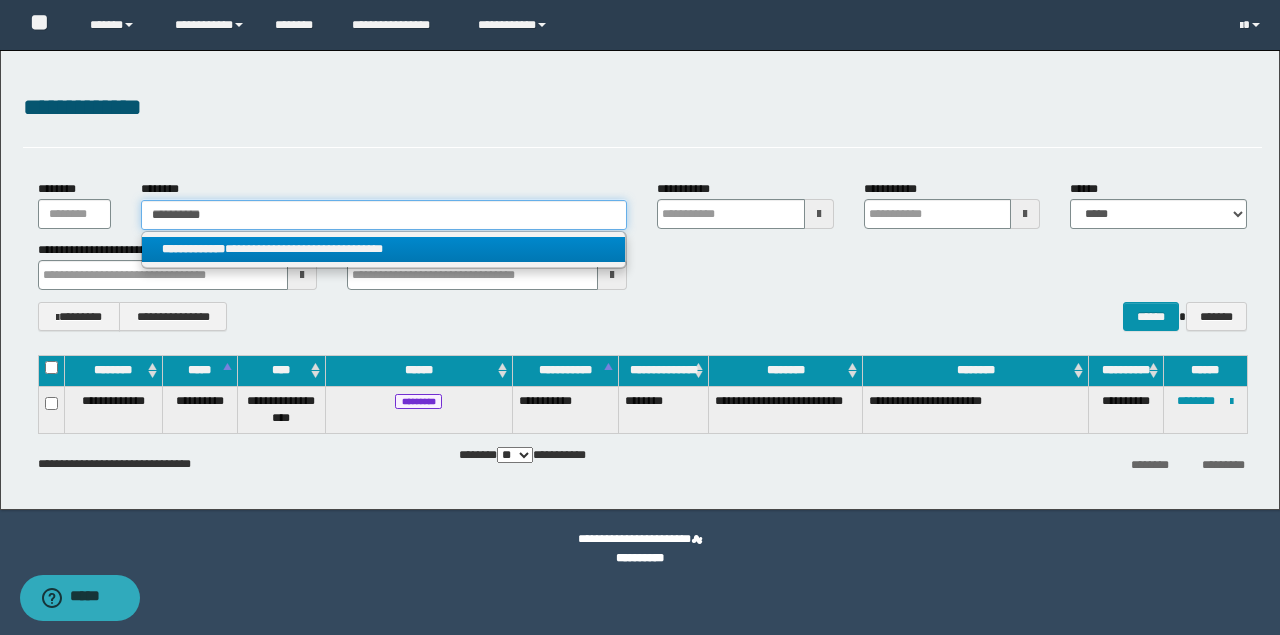 type on "**********" 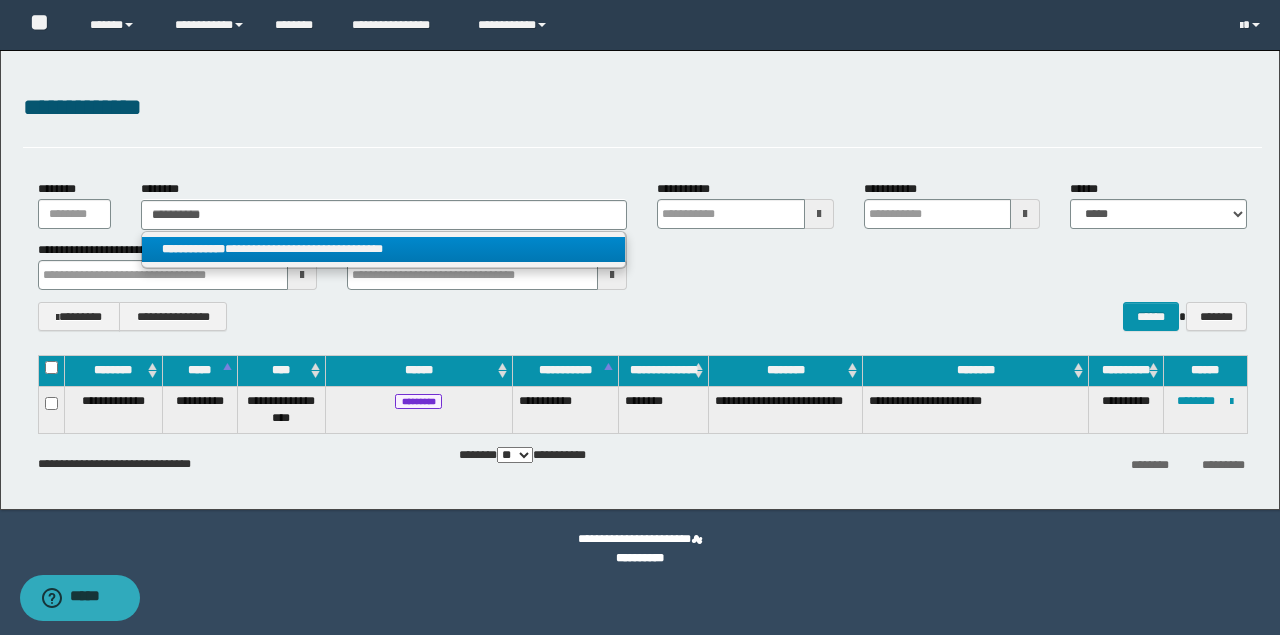 click on "**********" at bounding box center [384, 249] 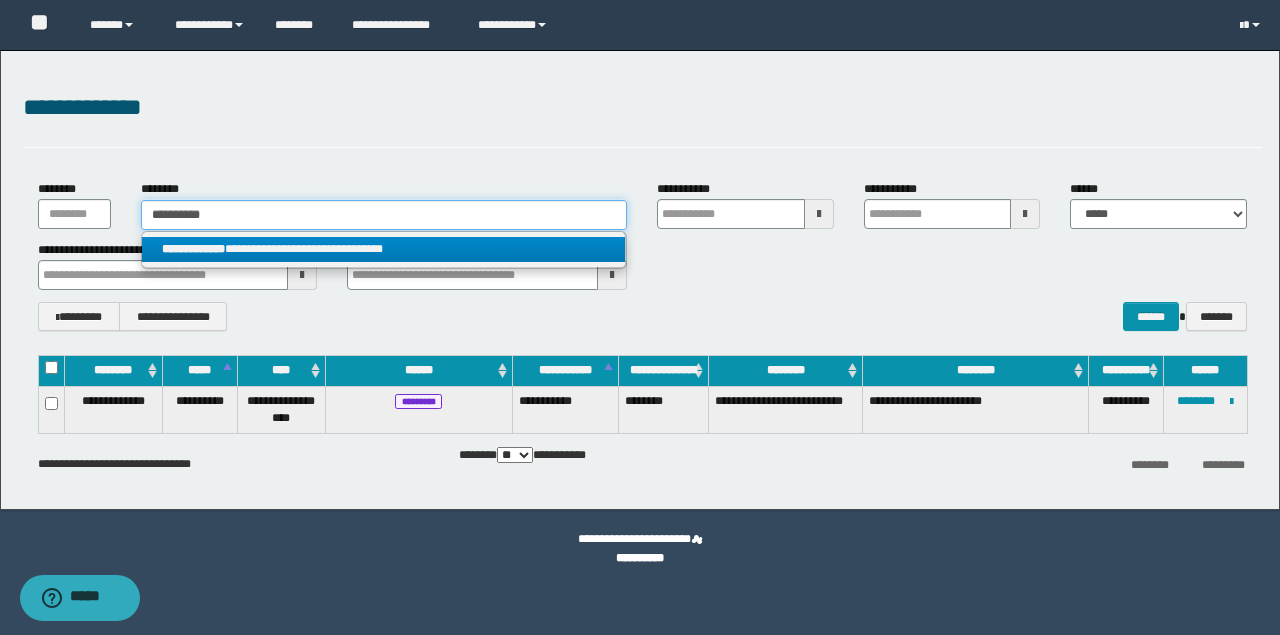 type 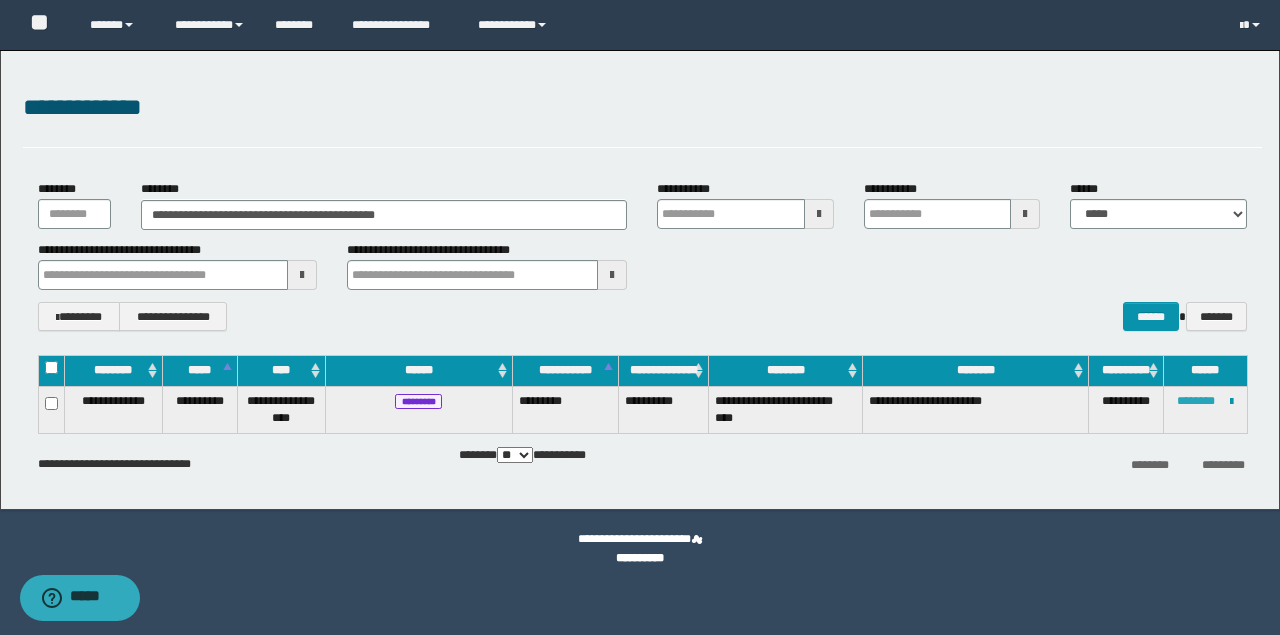 click on "********" at bounding box center [1196, 401] 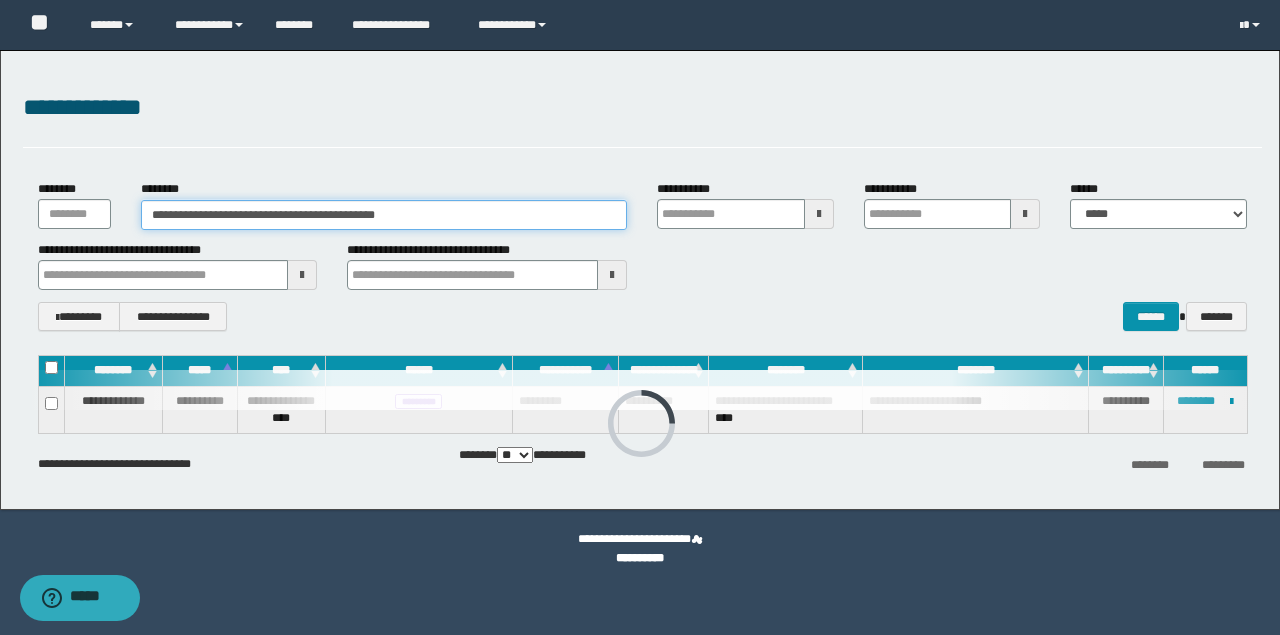 drag, startPoint x: 360, startPoint y: 212, endPoint x: 63, endPoint y: 197, distance: 297.37854 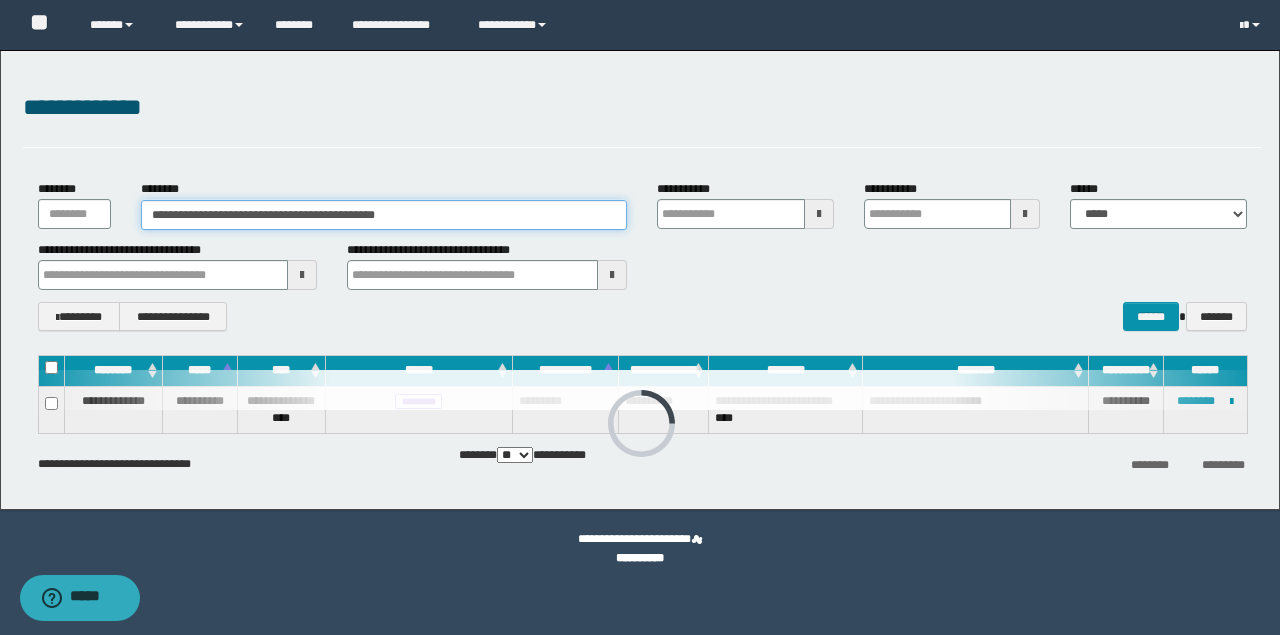 click on "**********" at bounding box center (642, 204) 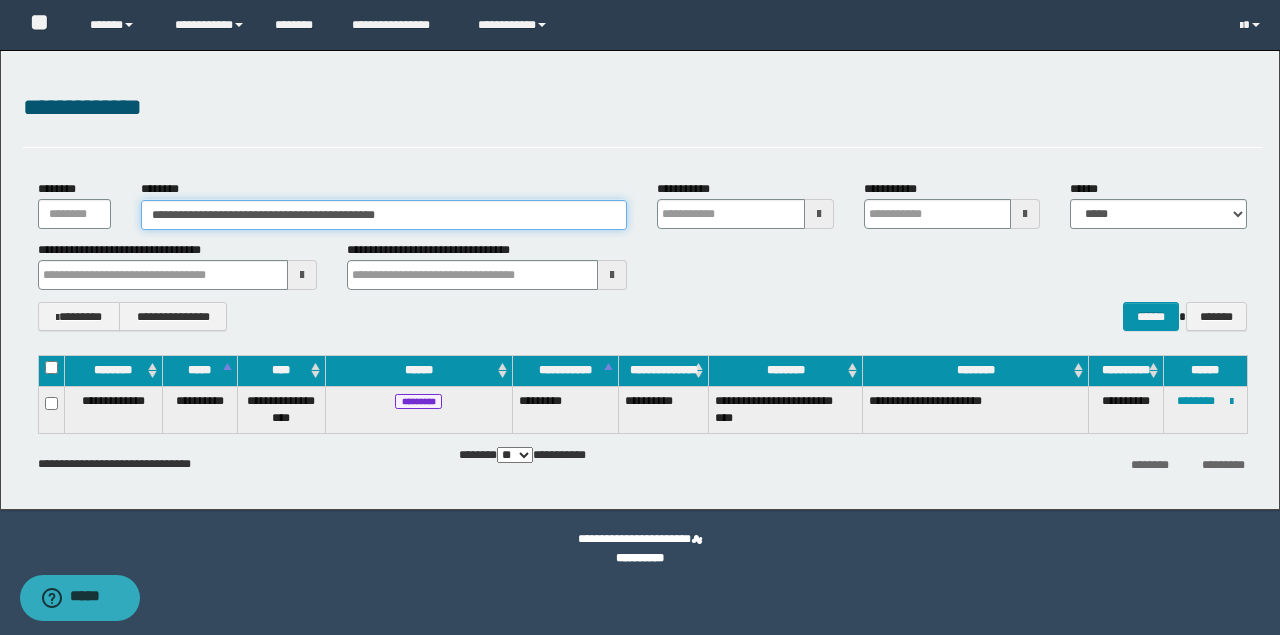 paste 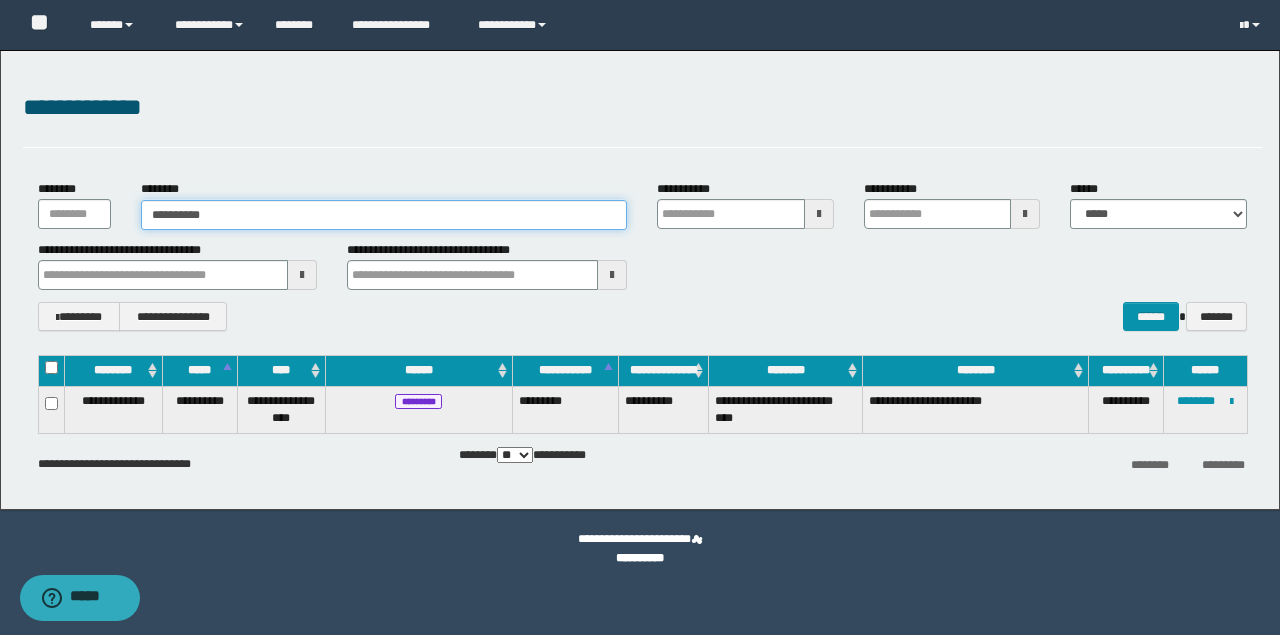 type on "**********" 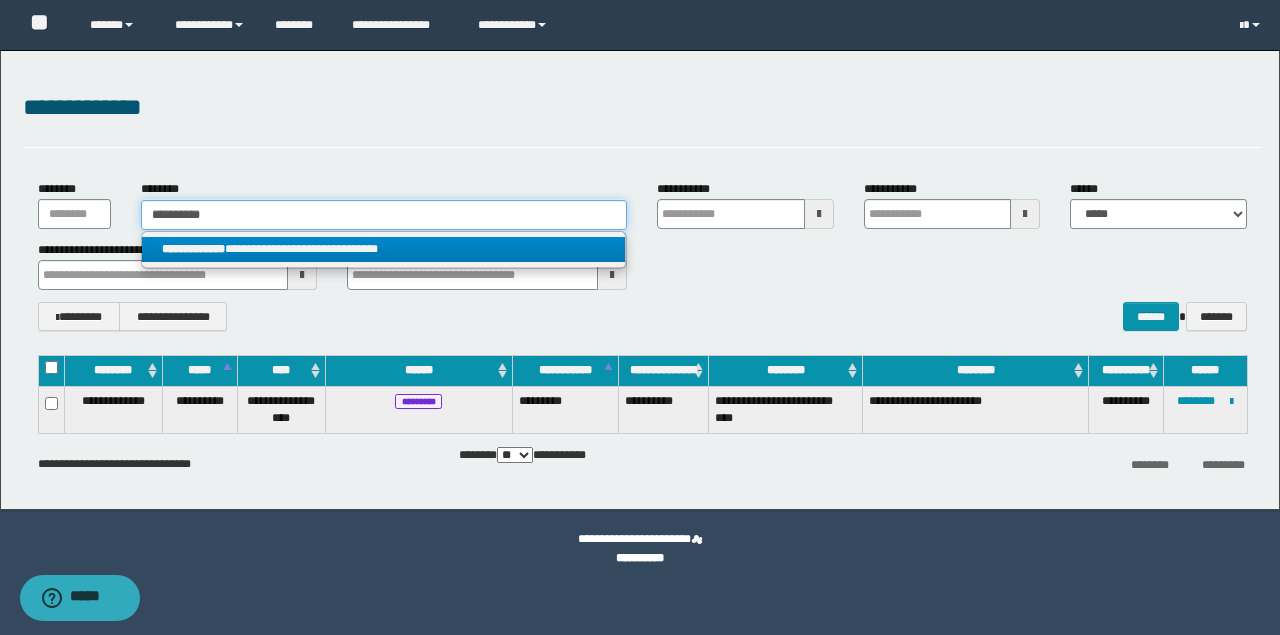 type on "**********" 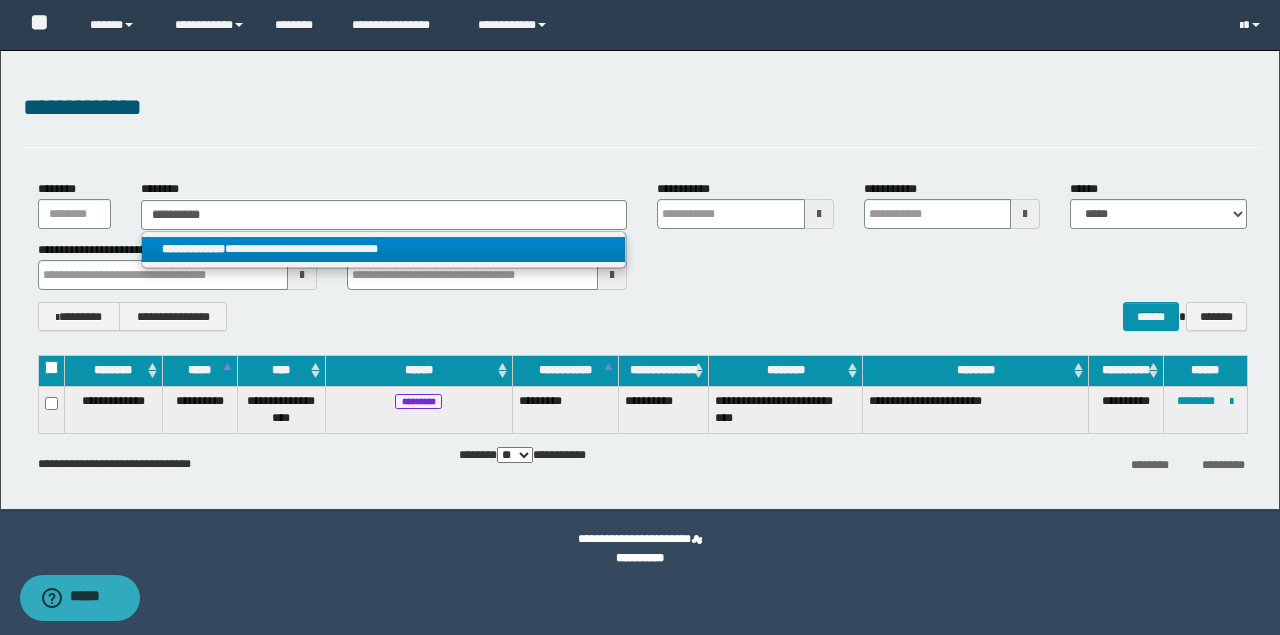 click on "**********" at bounding box center [384, 249] 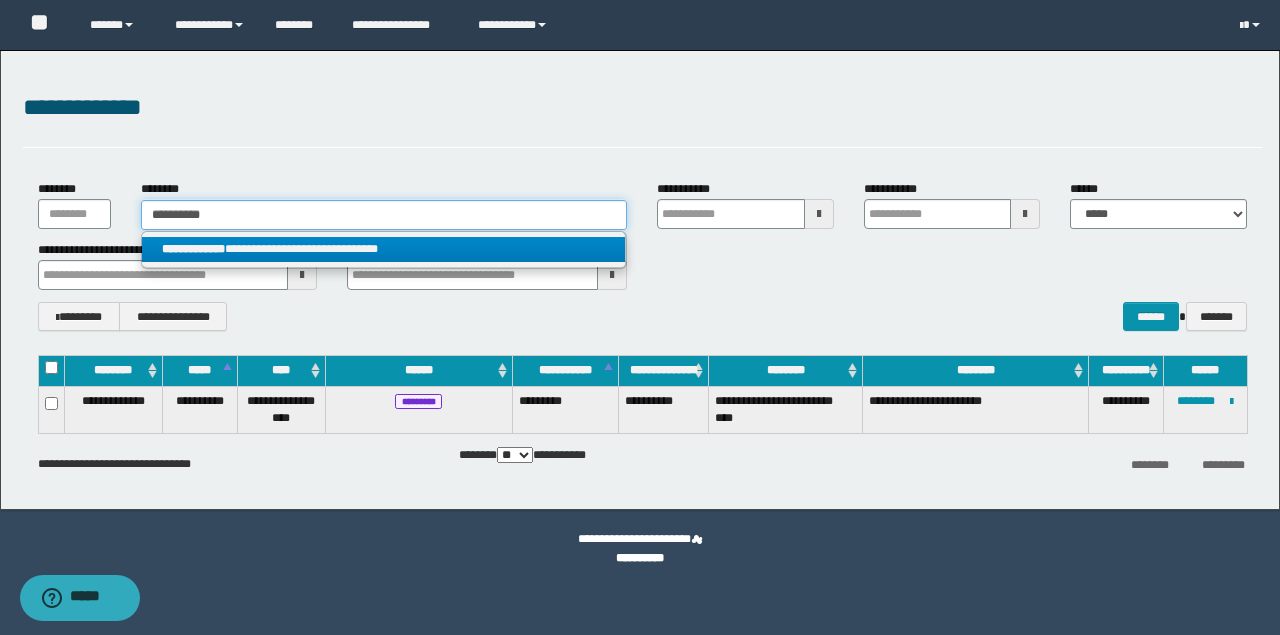 type 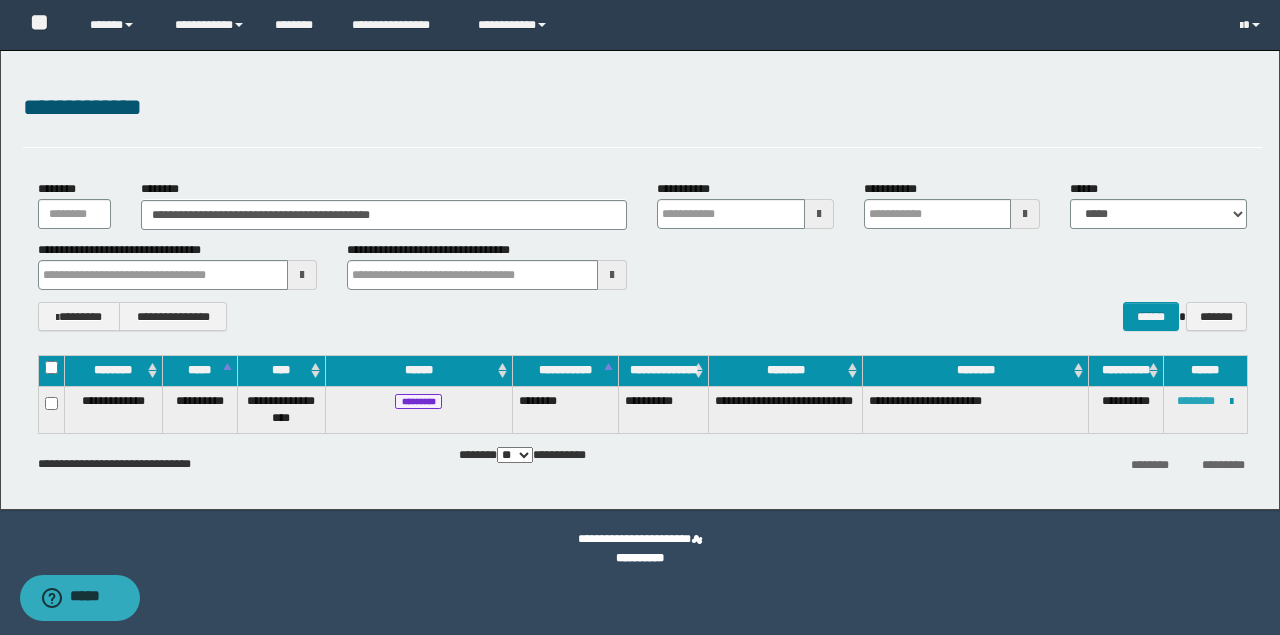 click on "********" at bounding box center [1196, 401] 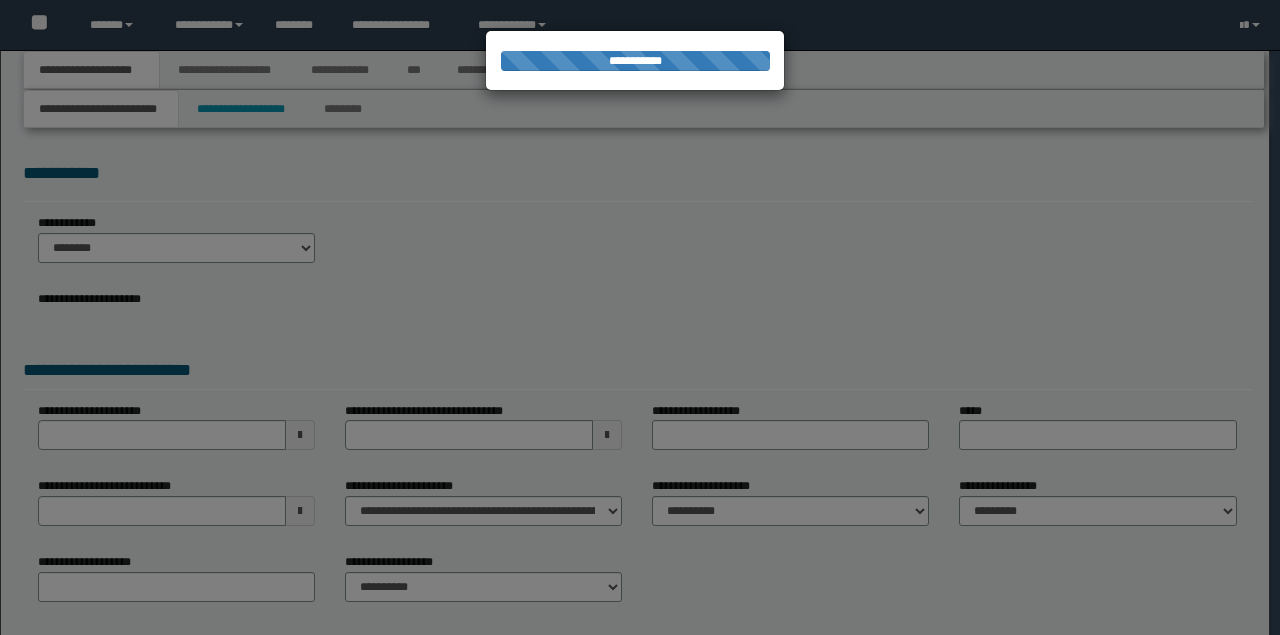 scroll, scrollTop: 0, scrollLeft: 0, axis: both 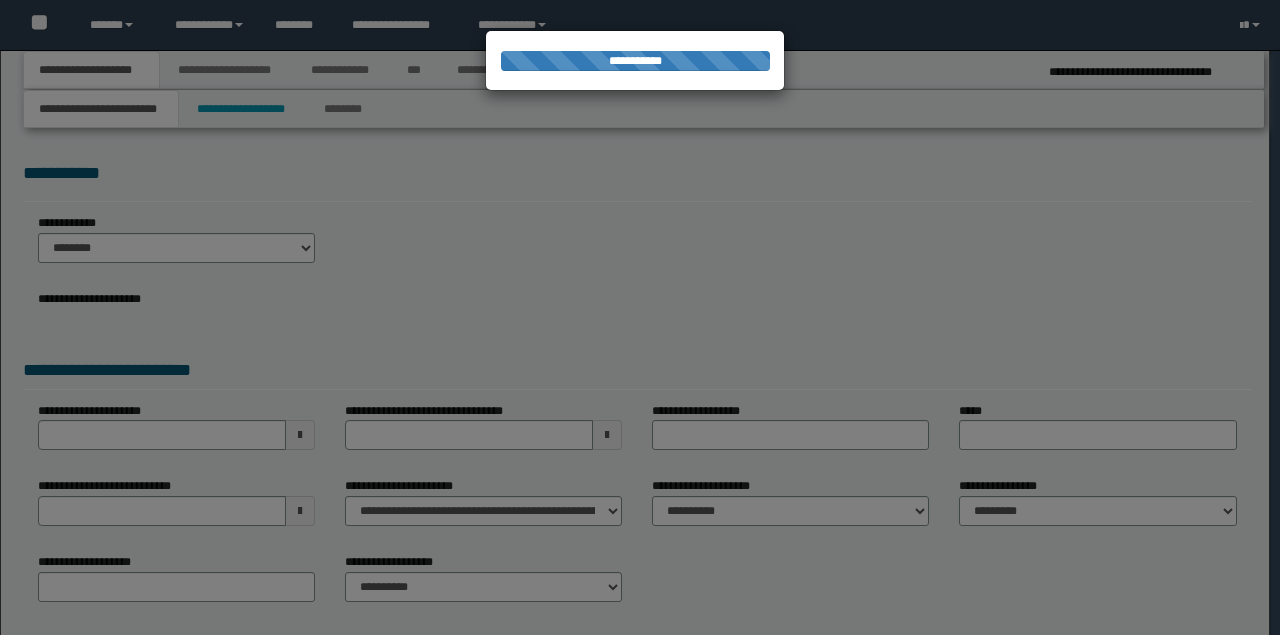 select on "*" 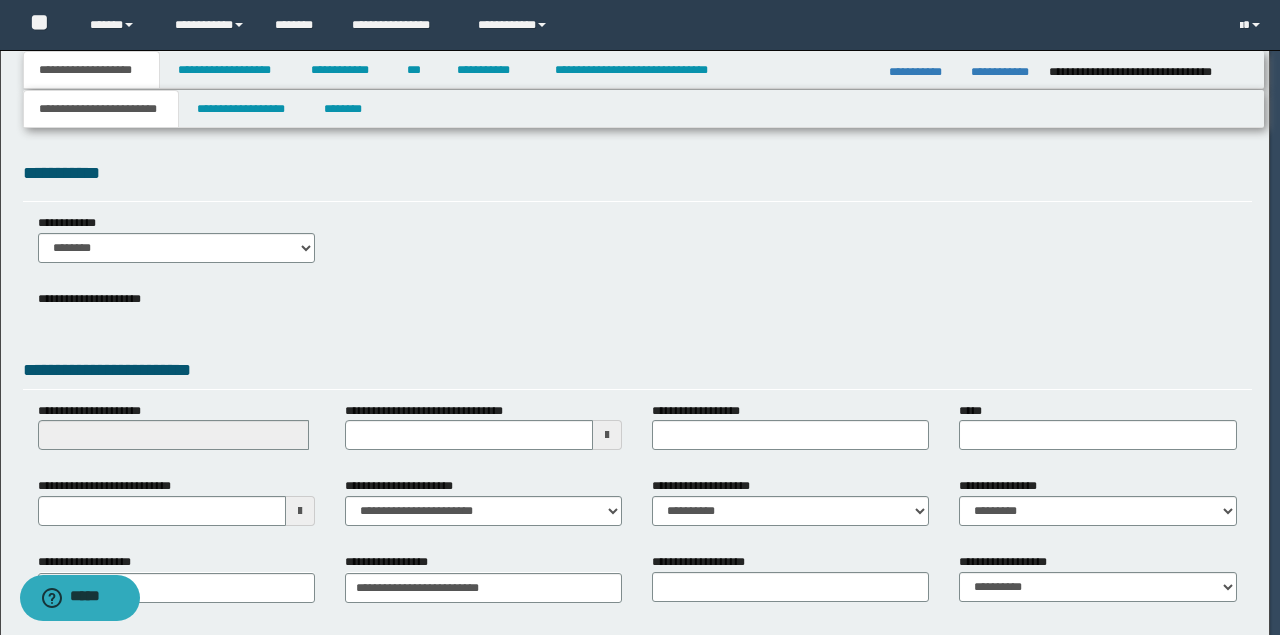 scroll, scrollTop: 0, scrollLeft: 0, axis: both 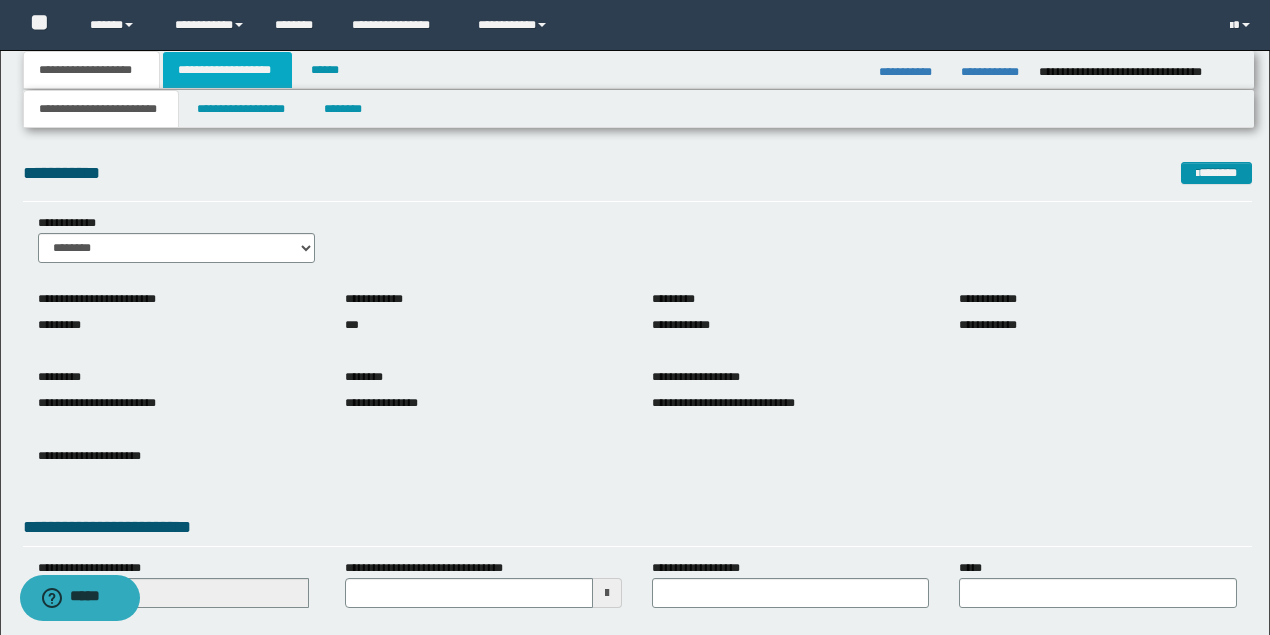 click on "**********" at bounding box center (227, 70) 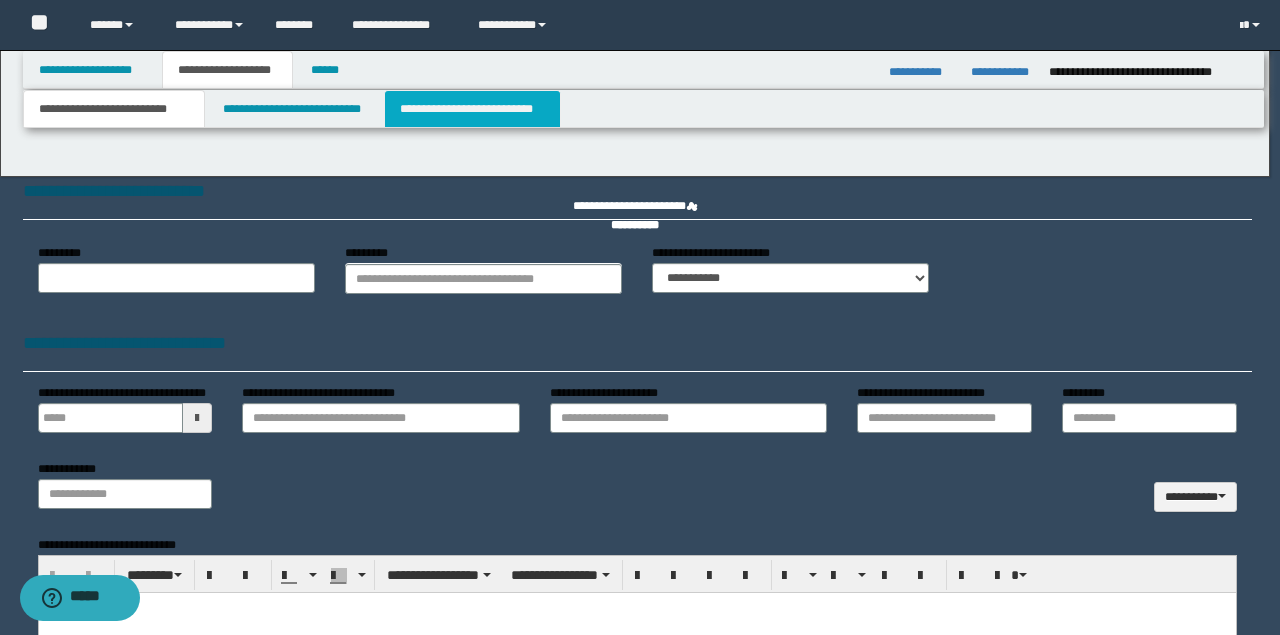 click on "**********" at bounding box center (472, 109) 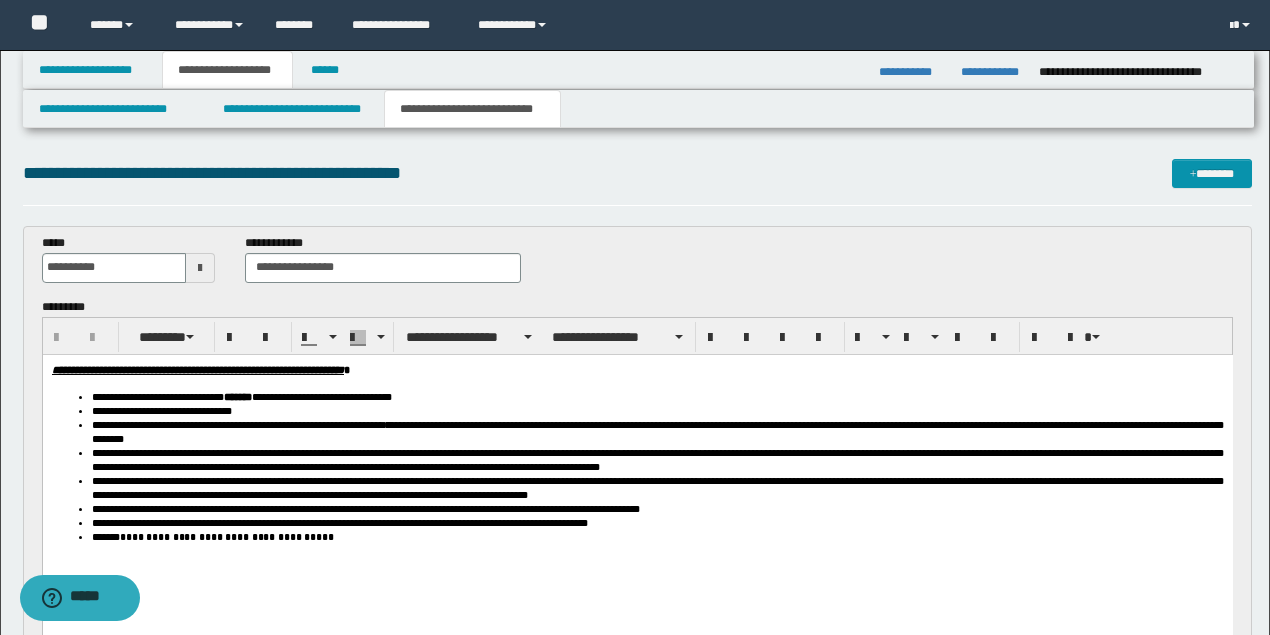 scroll, scrollTop: 0, scrollLeft: 0, axis: both 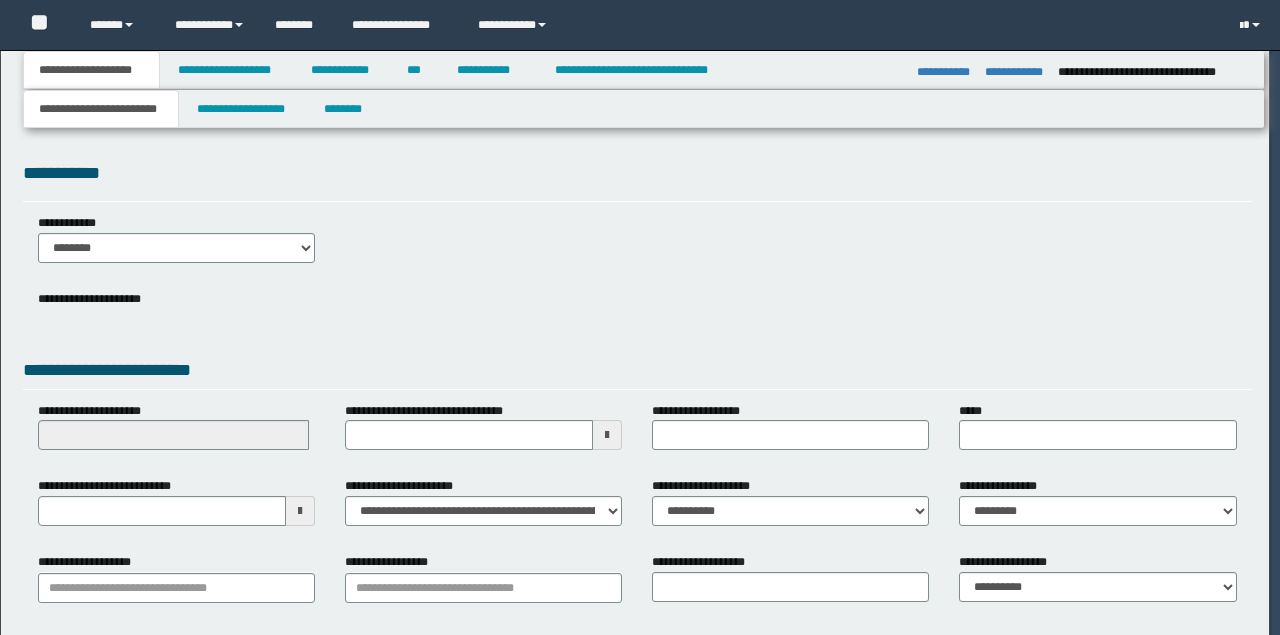 select on "*" 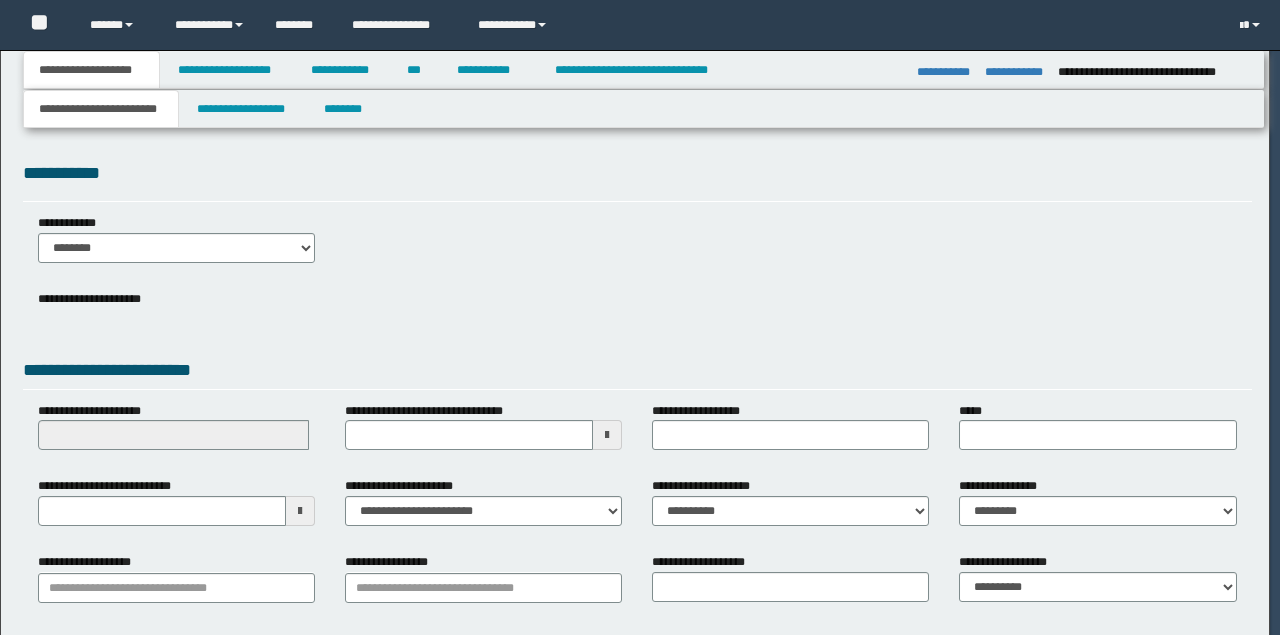 select on "*" 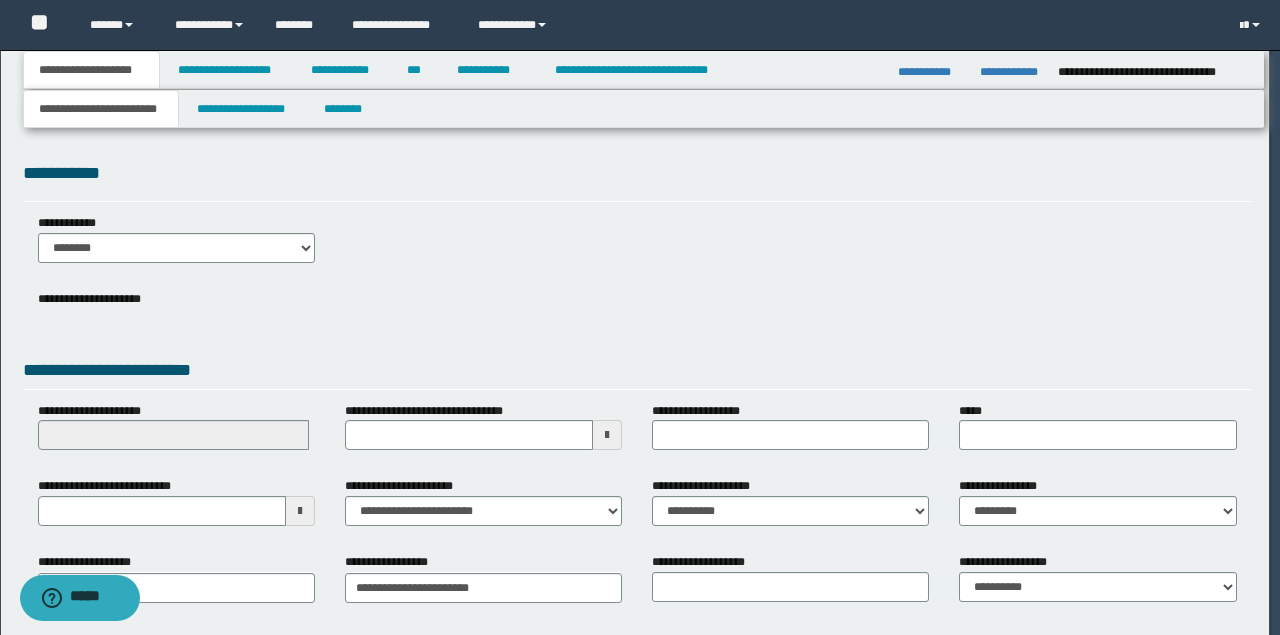 scroll, scrollTop: 0, scrollLeft: 0, axis: both 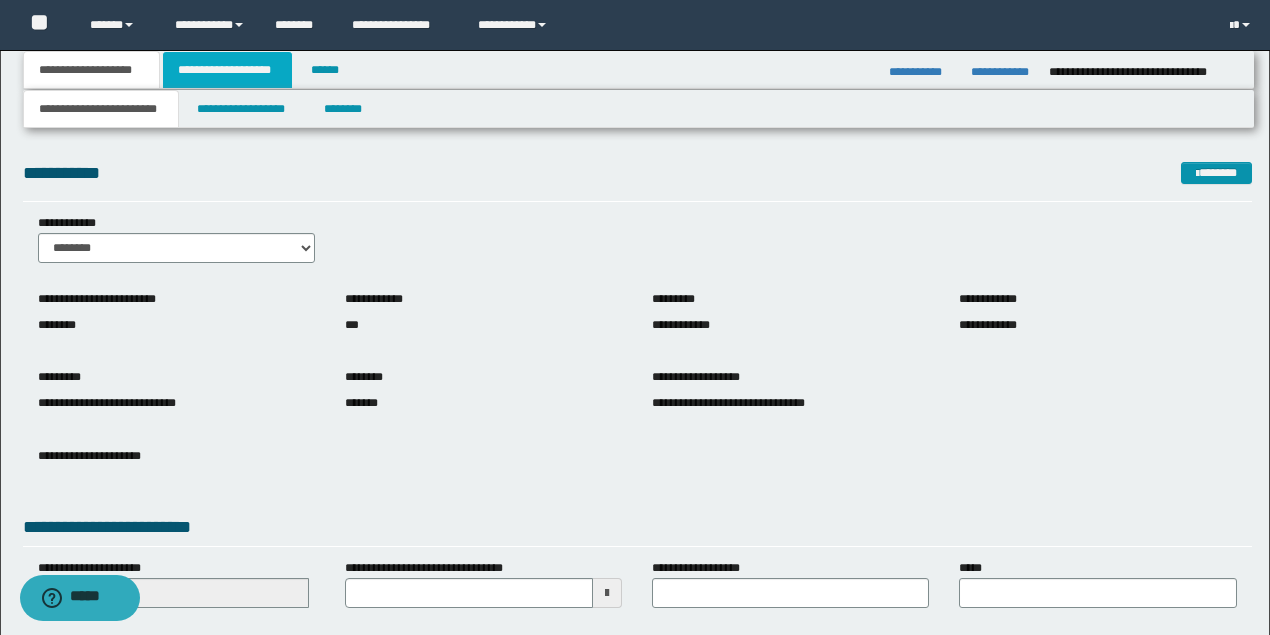 click on "**********" at bounding box center (227, 70) 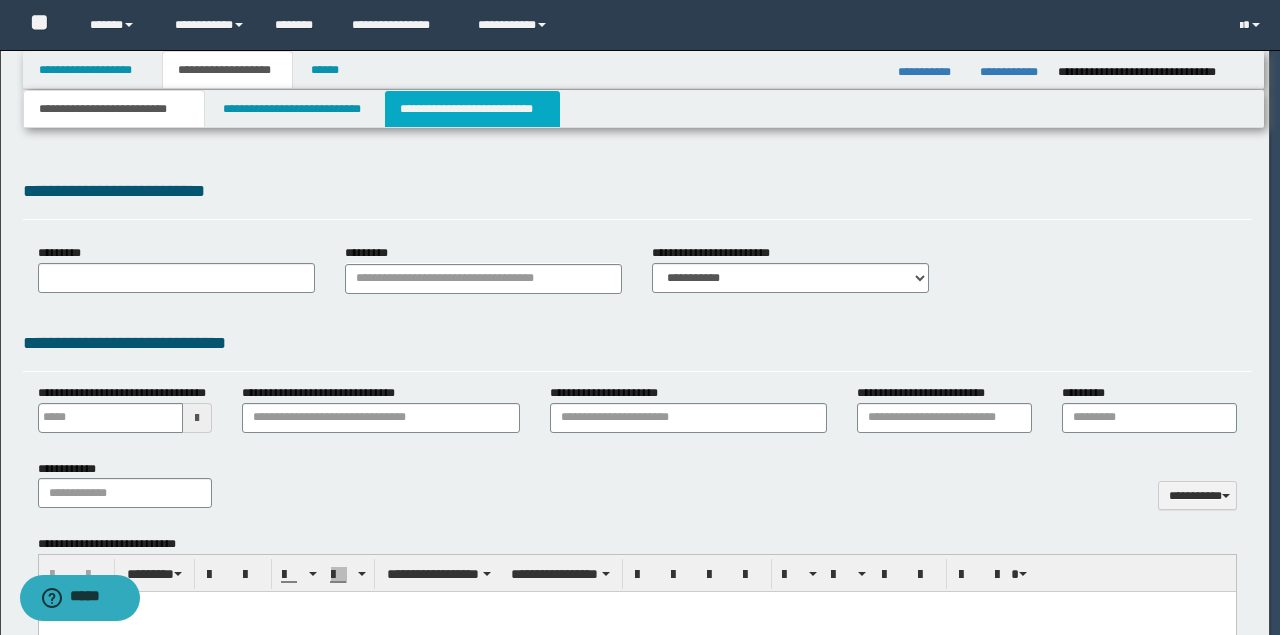 click on "**********" at bounding box center [472, 109] 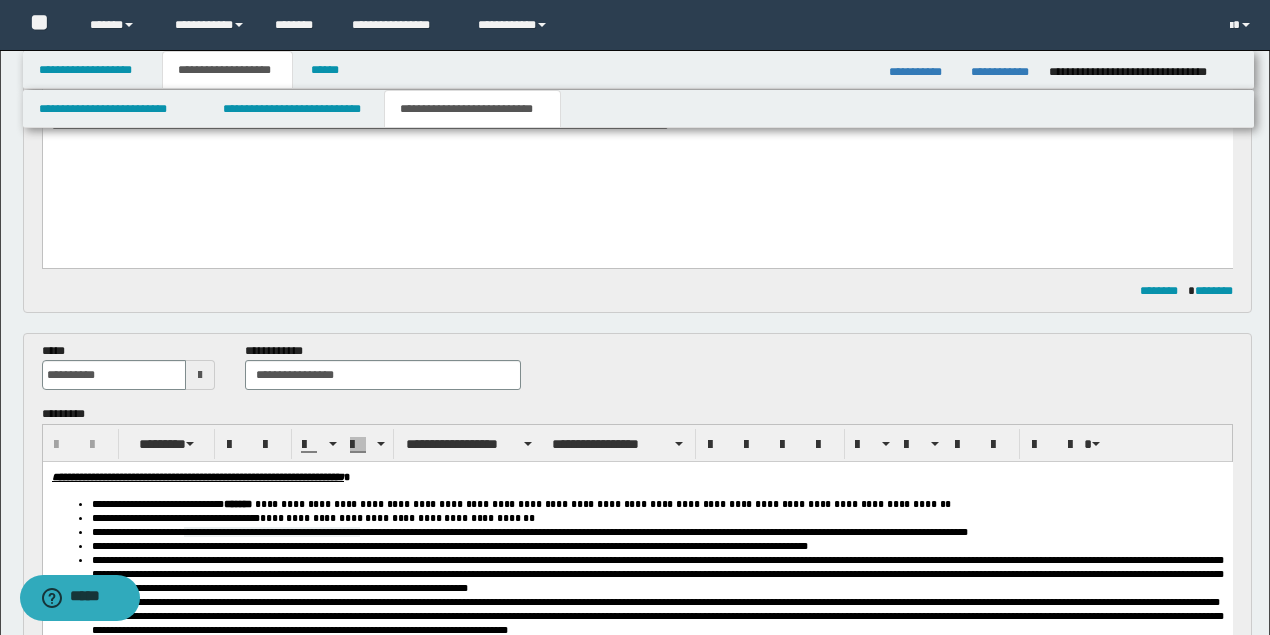 scroll, scrollTop: 733, scrollLeft: 0, axis: vertical 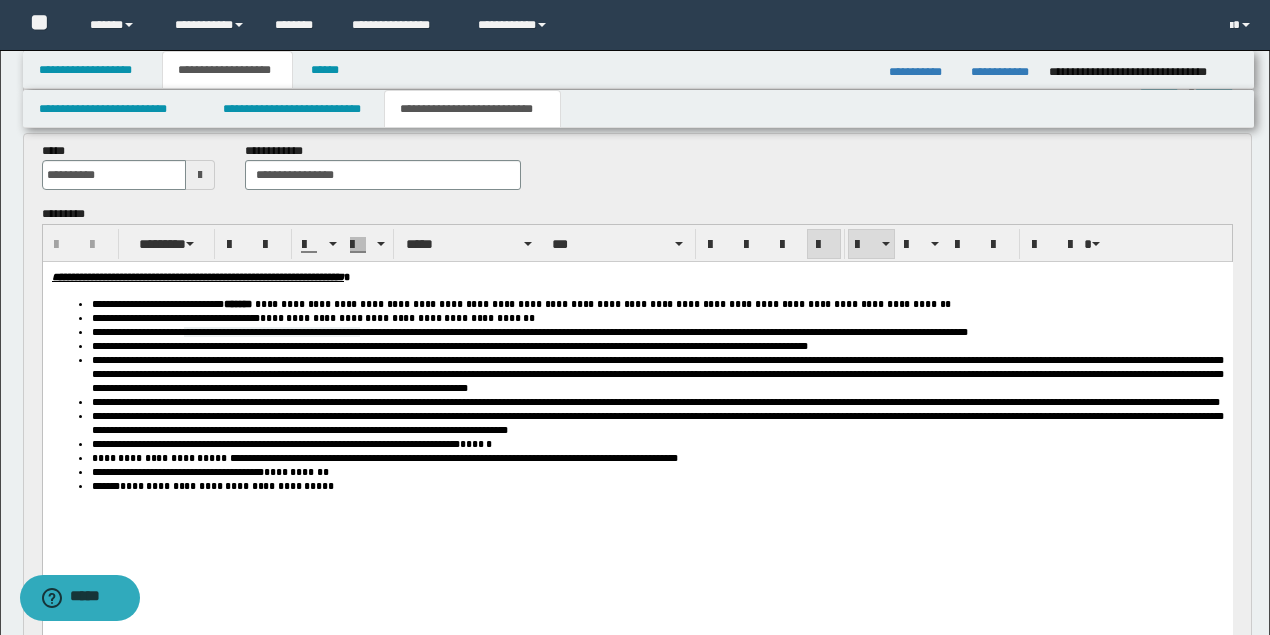 click on "**********" at bounding box center [657, 472] 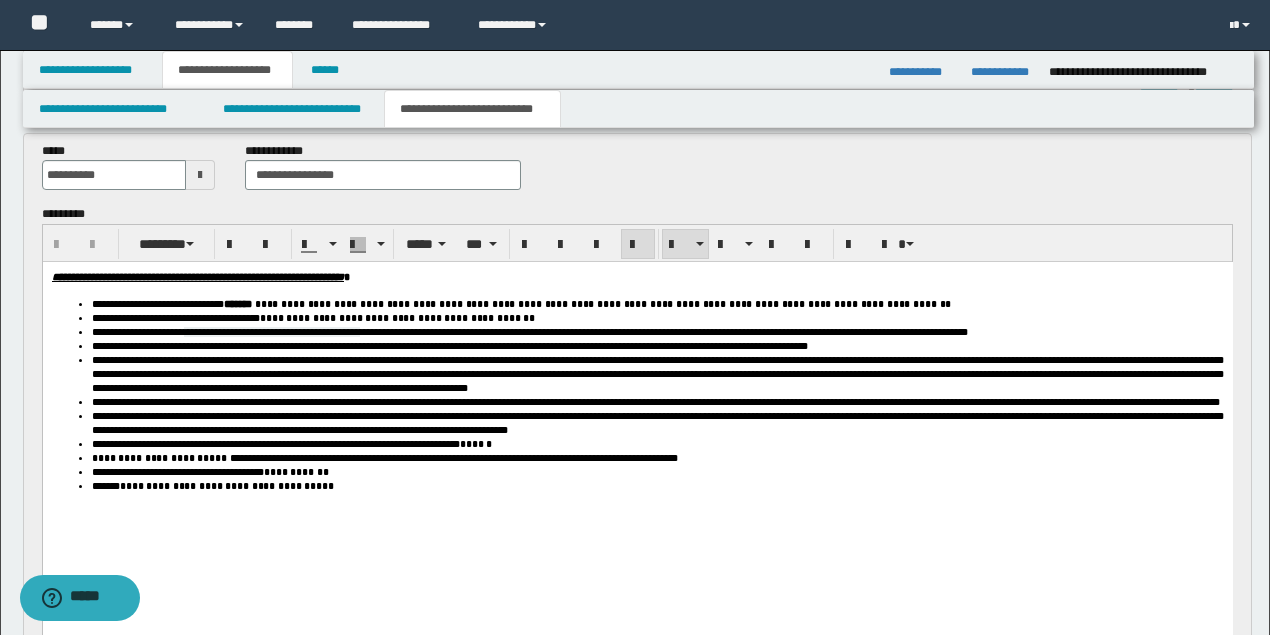 type 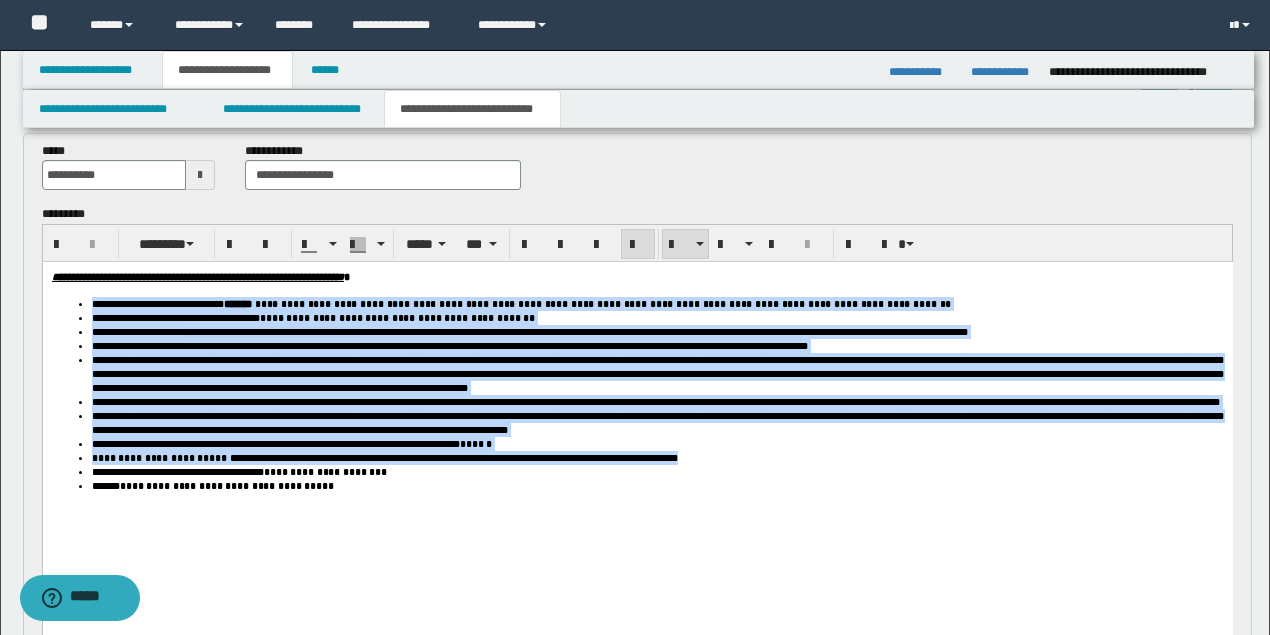 drag, startPoint x: 768, startPoint y: 495, endPoint x: 149, endPoint y: 333, distance: 639.84766 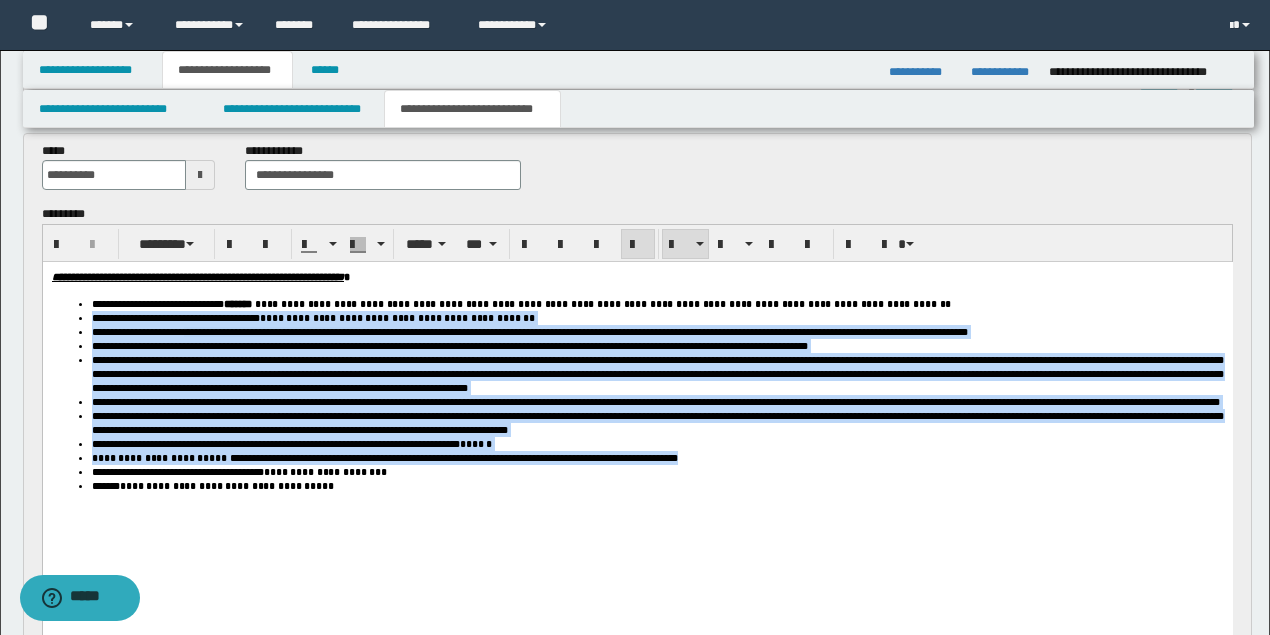 drag, startPoint x: 153, startPoint y: 342, endPoint x: 131, endPoint y: 331, distance: 24.596748 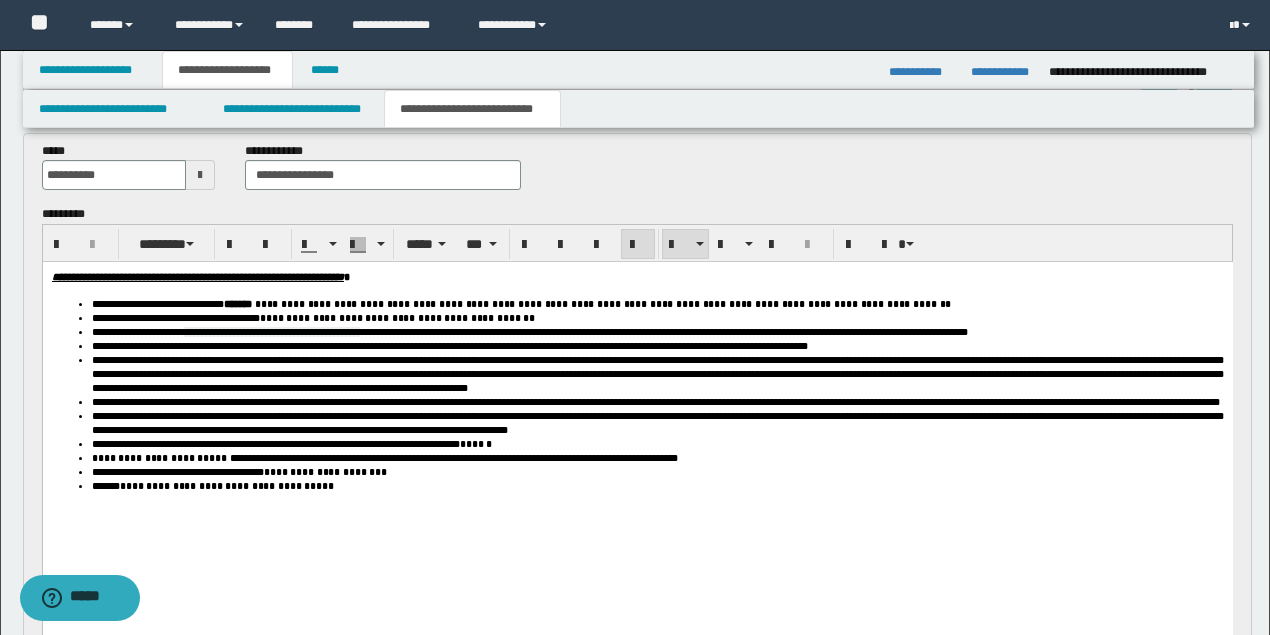 click on "**********" at bounding box center [520, 304] 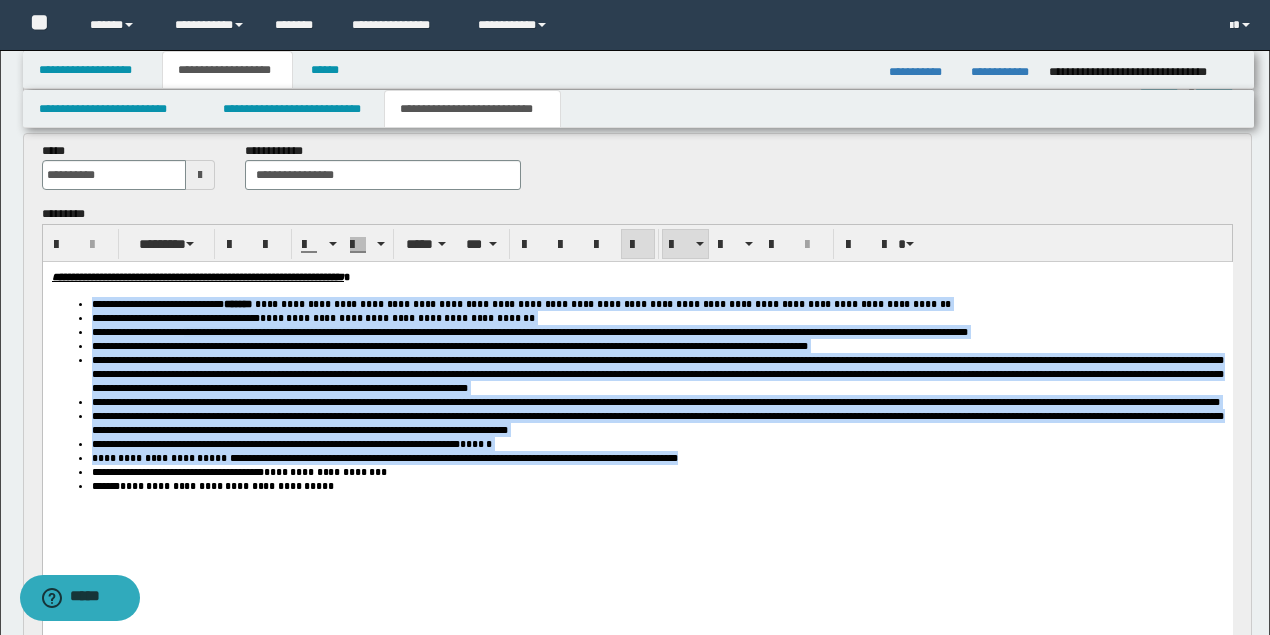 drag, startPoint x: 91, startPoint y: 304, endPoint x: 768, endPoint y: 496, distance: 703.6995 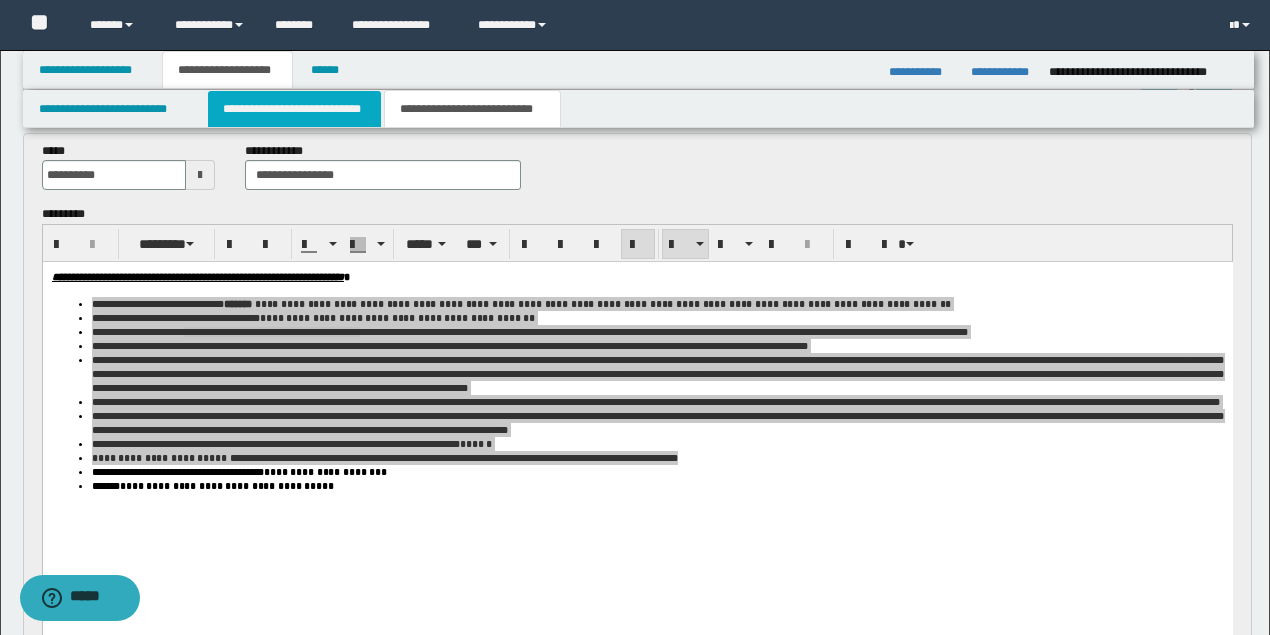 click on "**********" at bounding box center [294, 109] 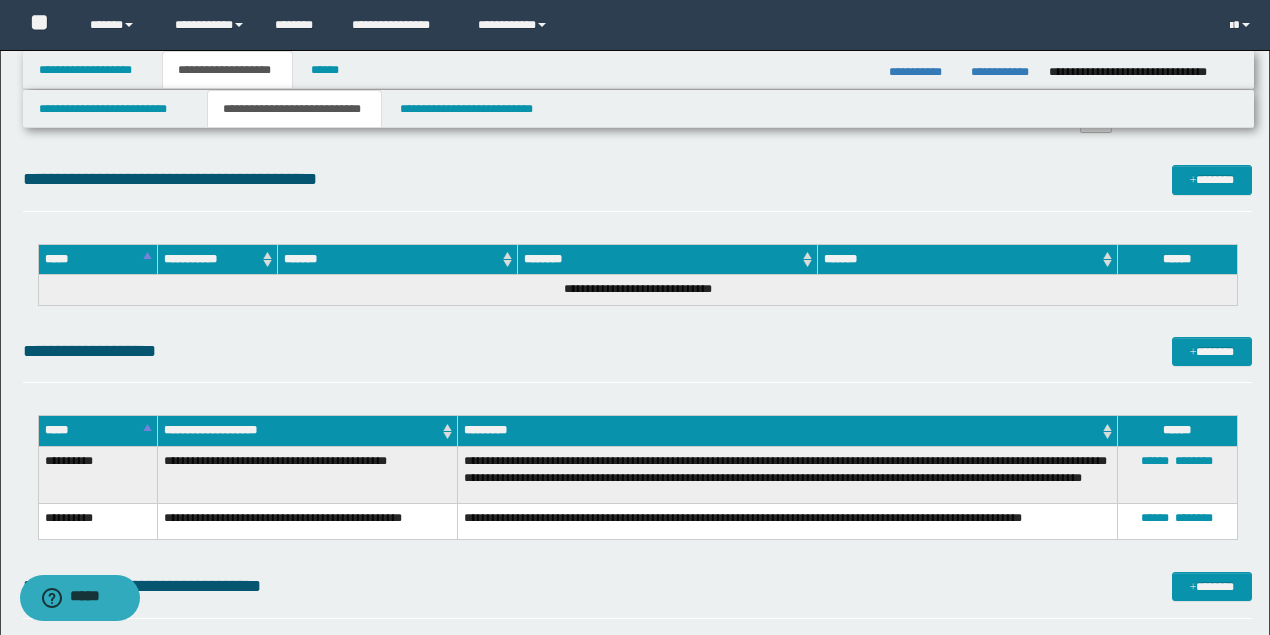 scroll, scrollTop: 3512, scrollLeft: 0, axis: vertical 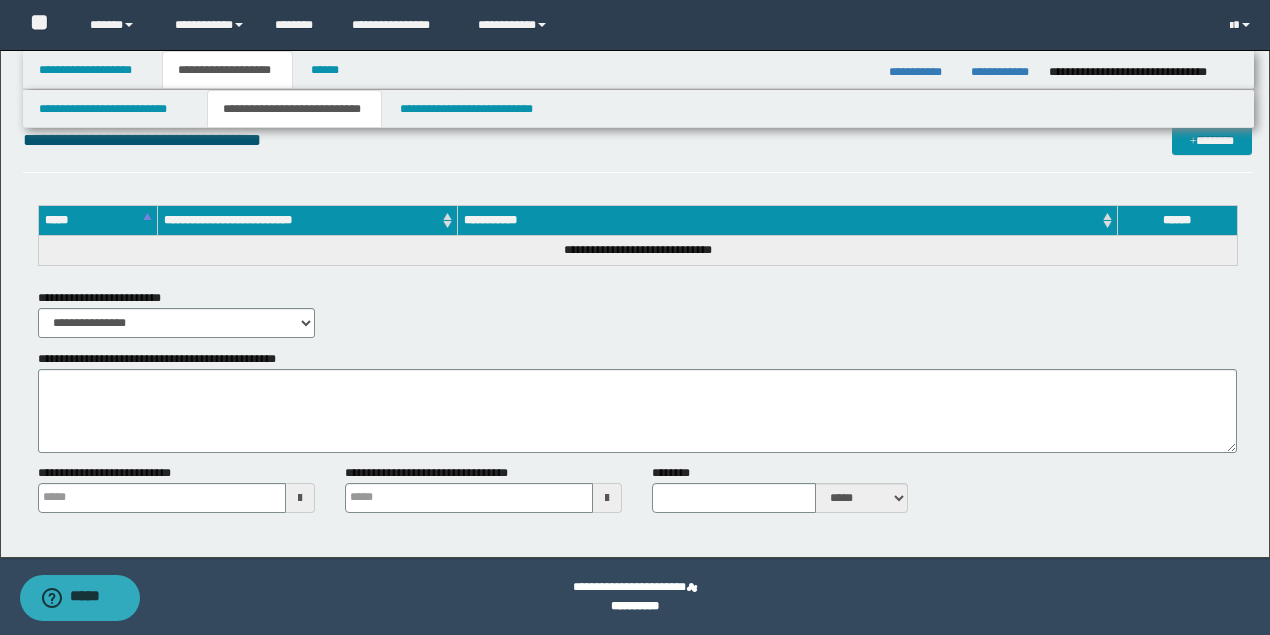type 